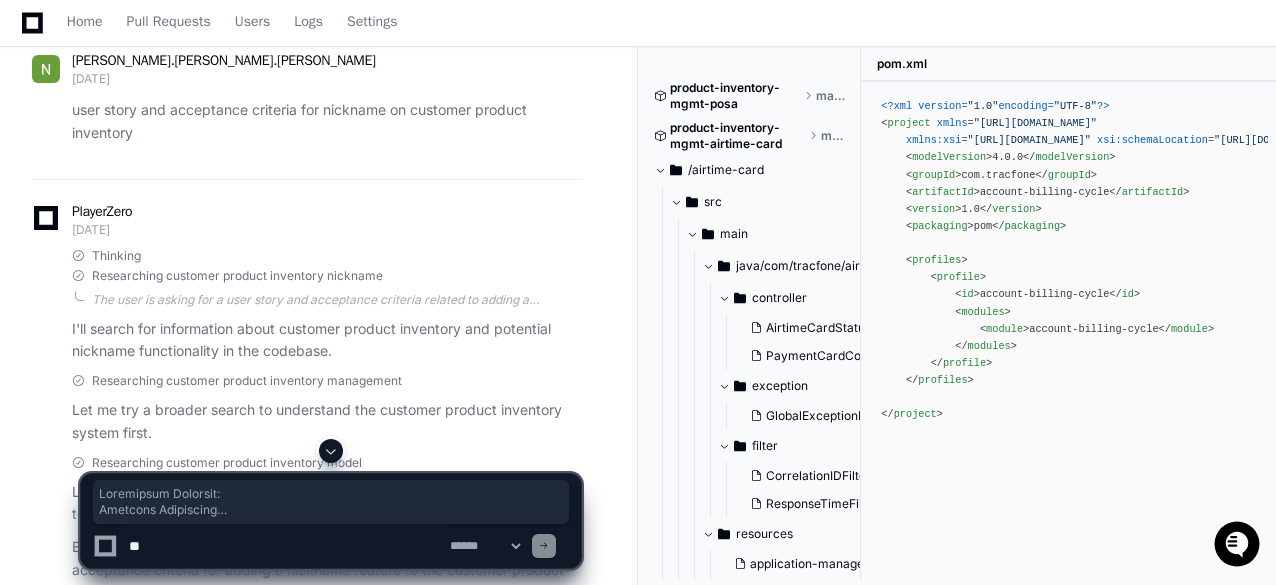 scroll, scrollTop: 0, scrollLeft: 0, axis: both 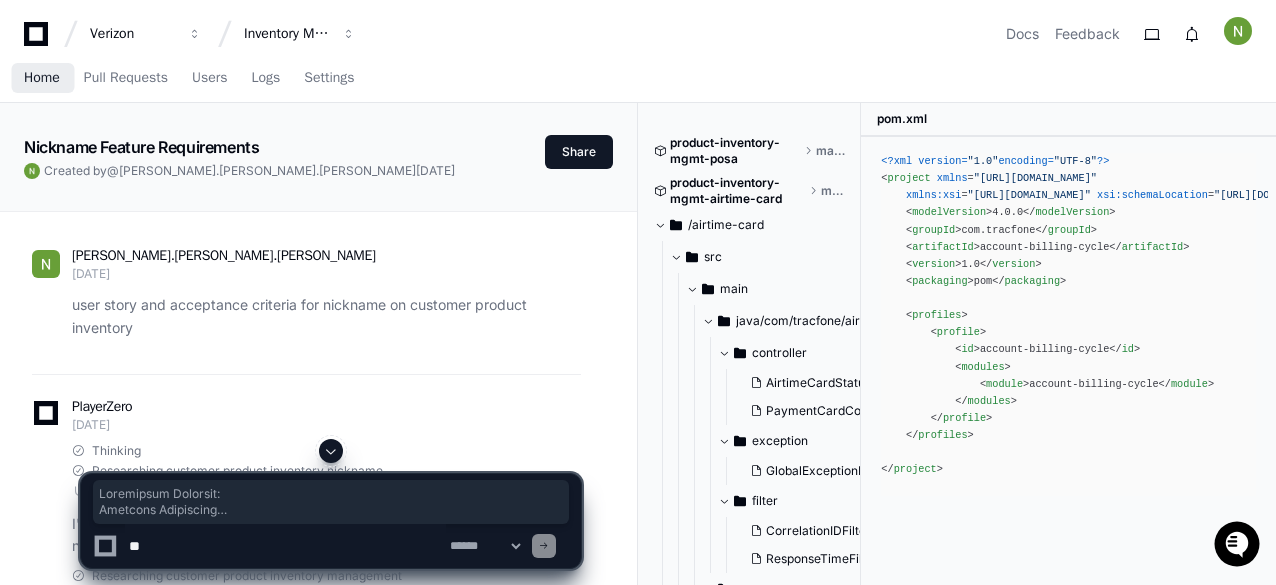 click on "Home" at bounding box center [42, 78] 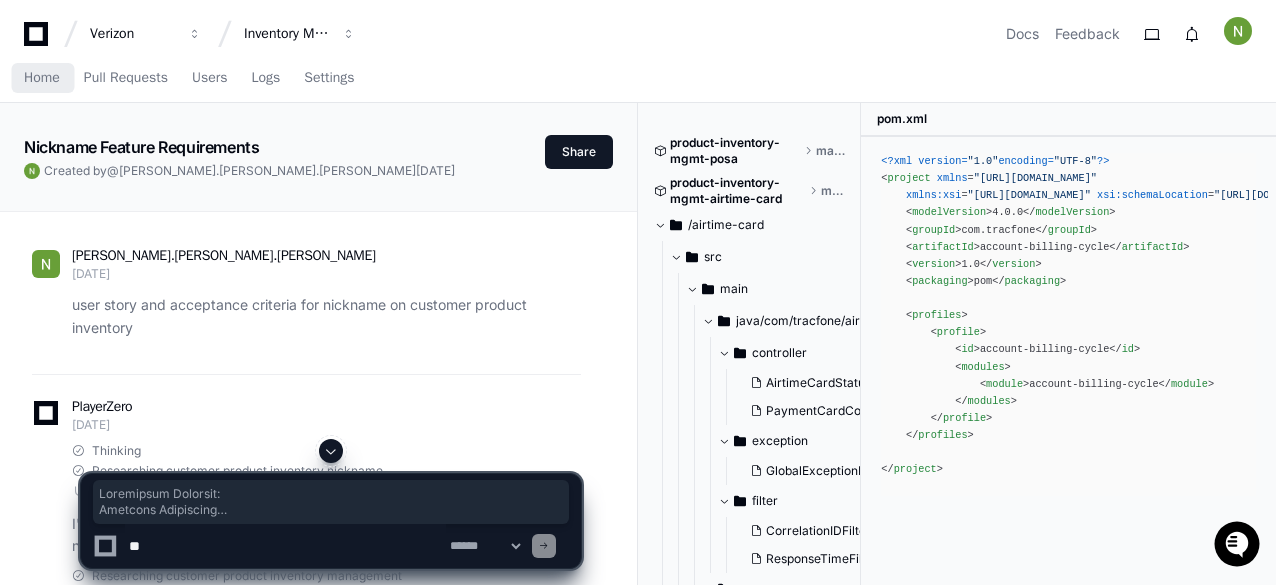 click on "Home" at bounding box center [42, 78] 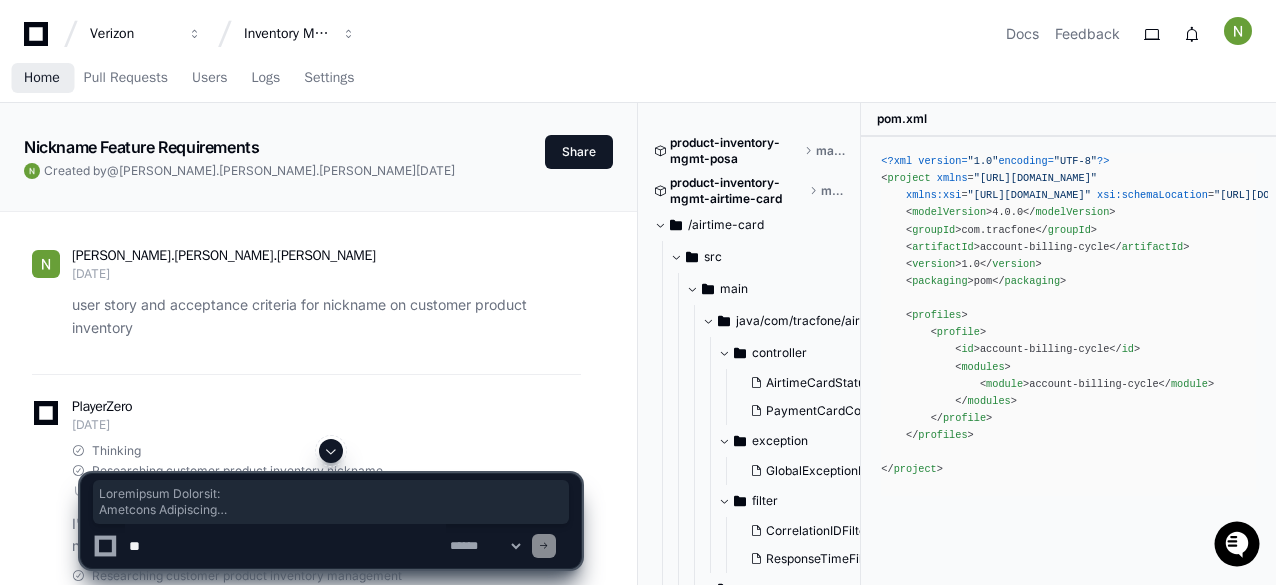 click on "Home" at bounding box center [42, 78] 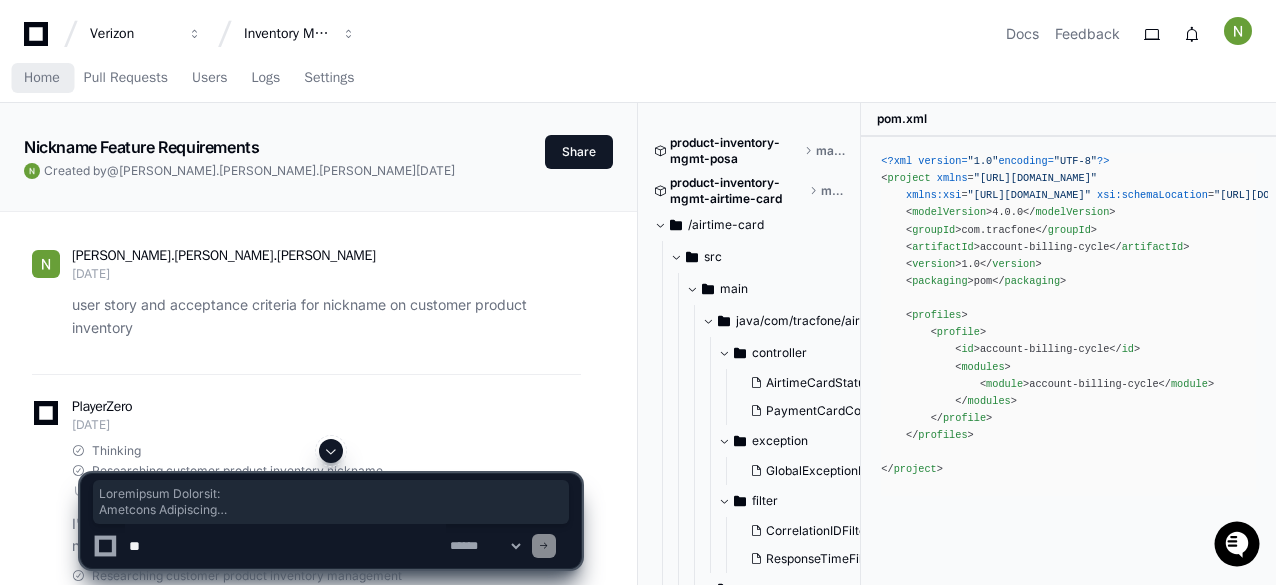 click on "Home" at bounding box center (42, 78) 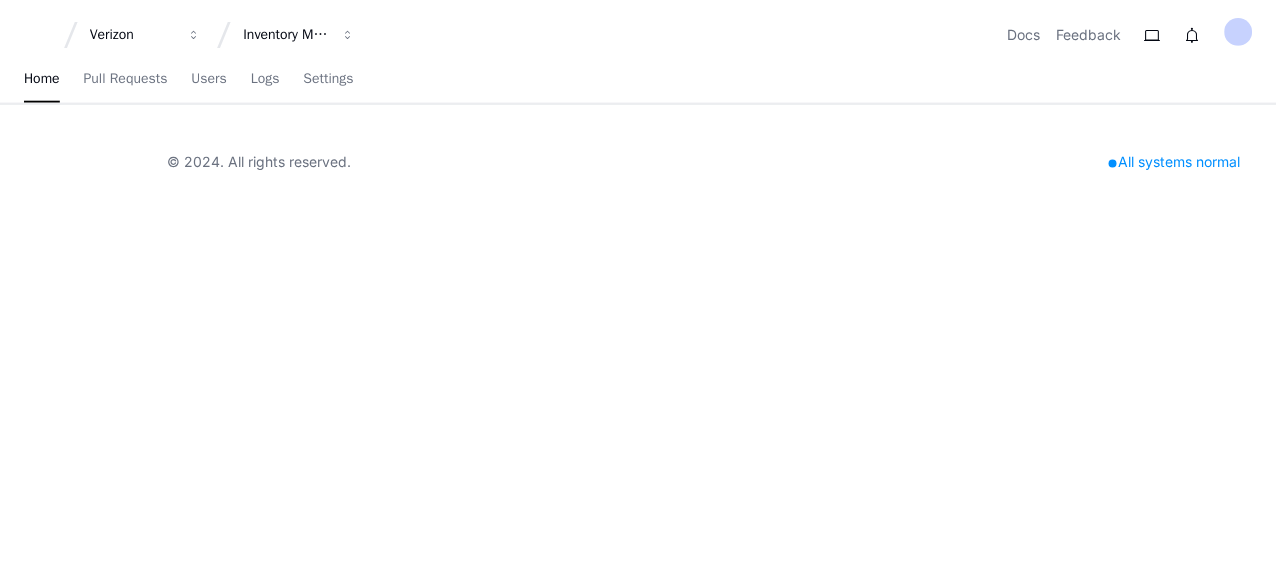 scroll, scrollTop: 0, scrollLeft: 0, axis: both 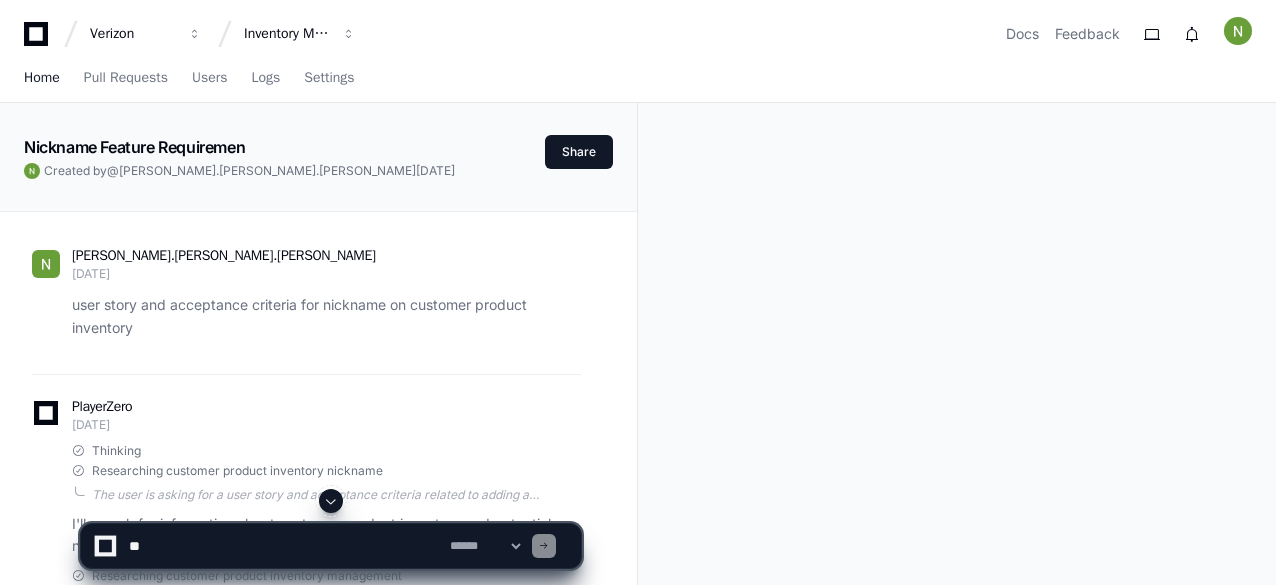 click on "Home" at bounding box center [42, 79] 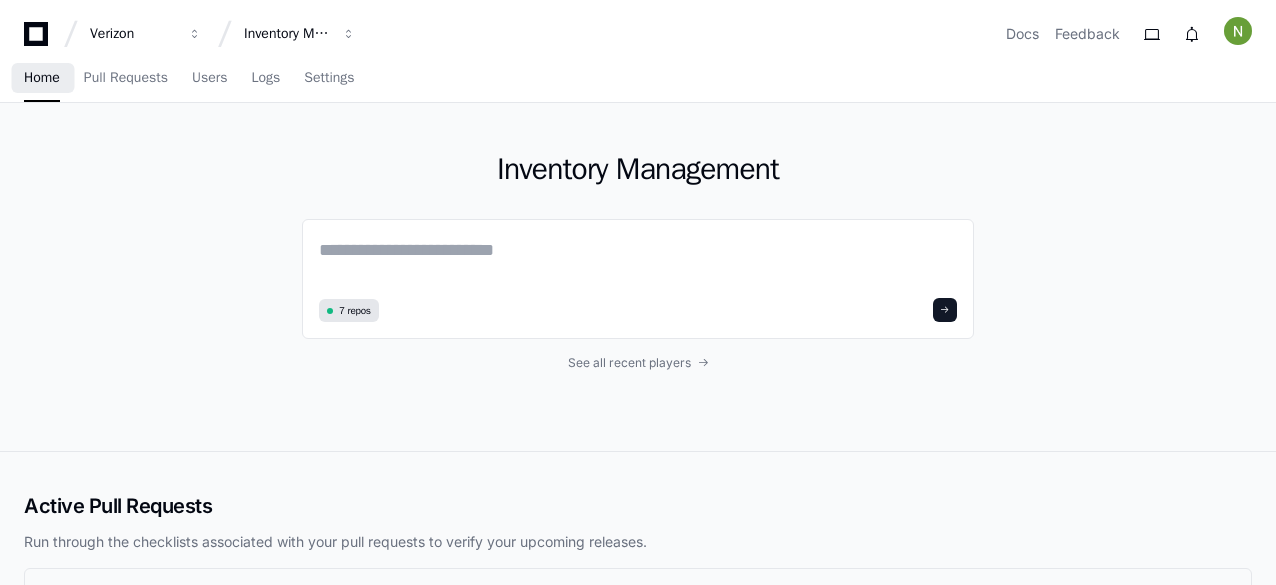 scroll, scrollTop: 0, scrollLeft: 0, axis: both 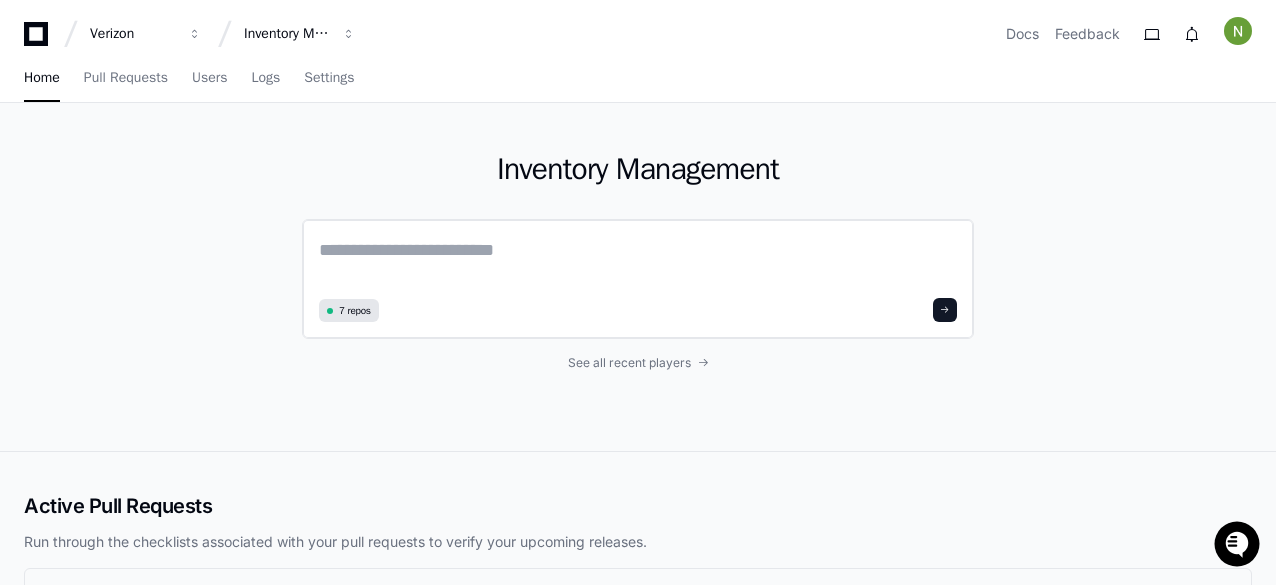 click 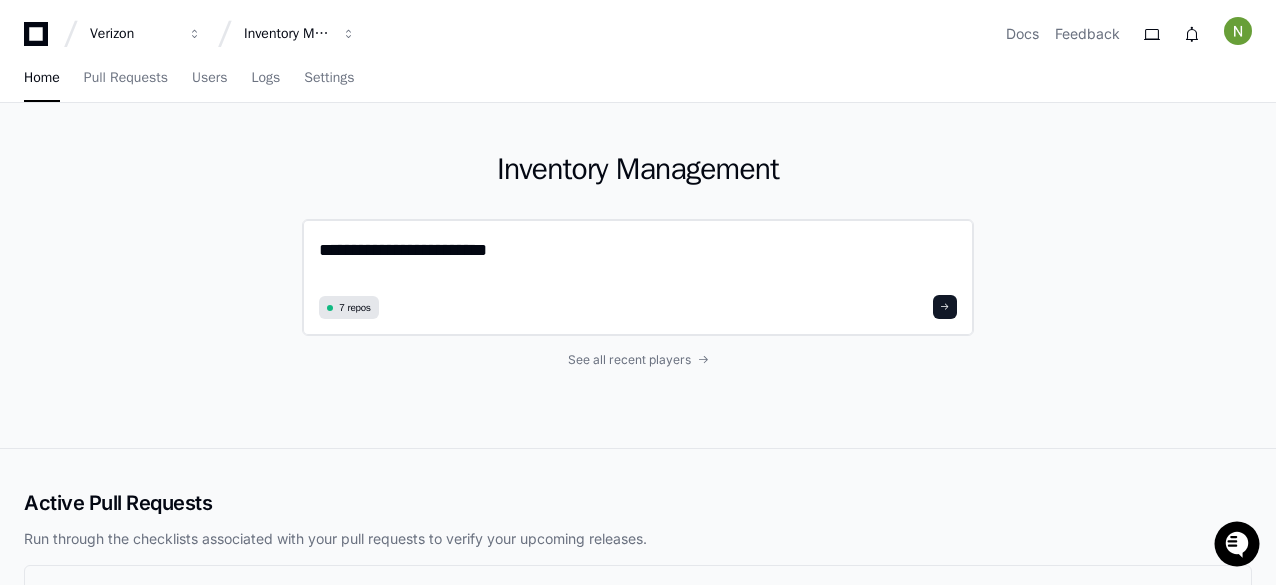 click on "**********" 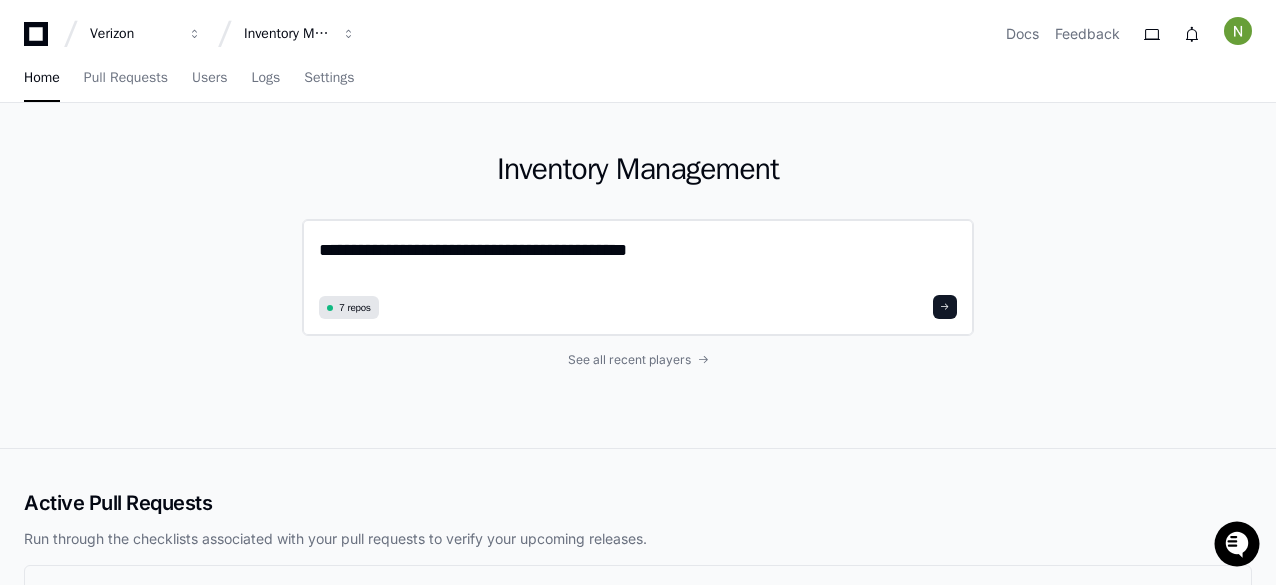 click on "**********" 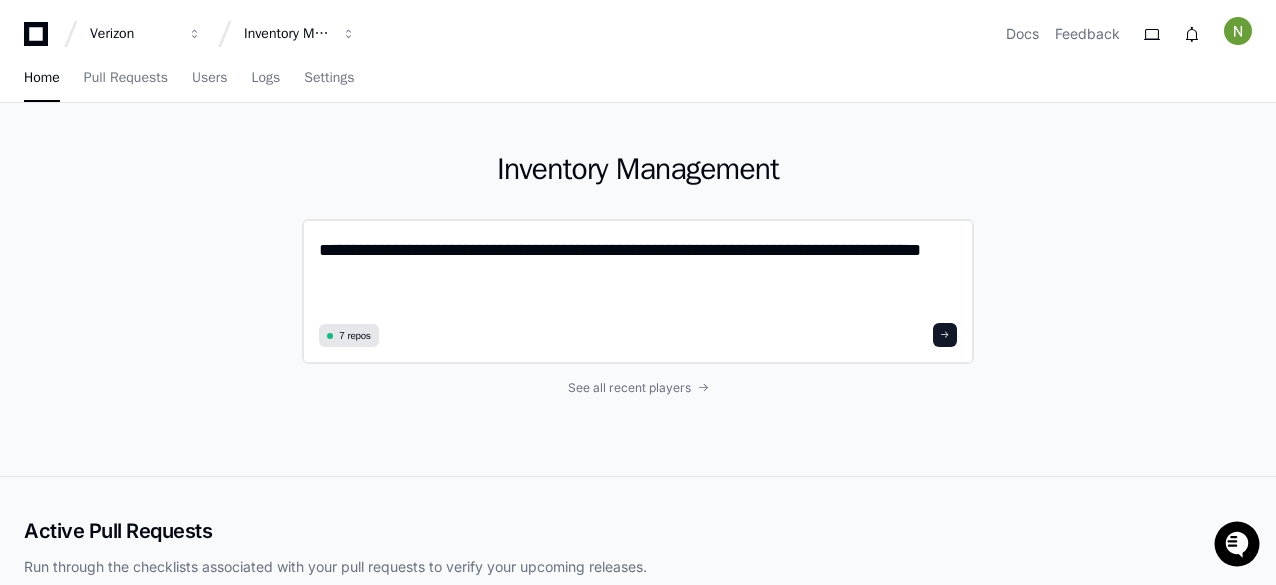 scroll, scrollTop: 0, scrollLeft: 0, axis: both 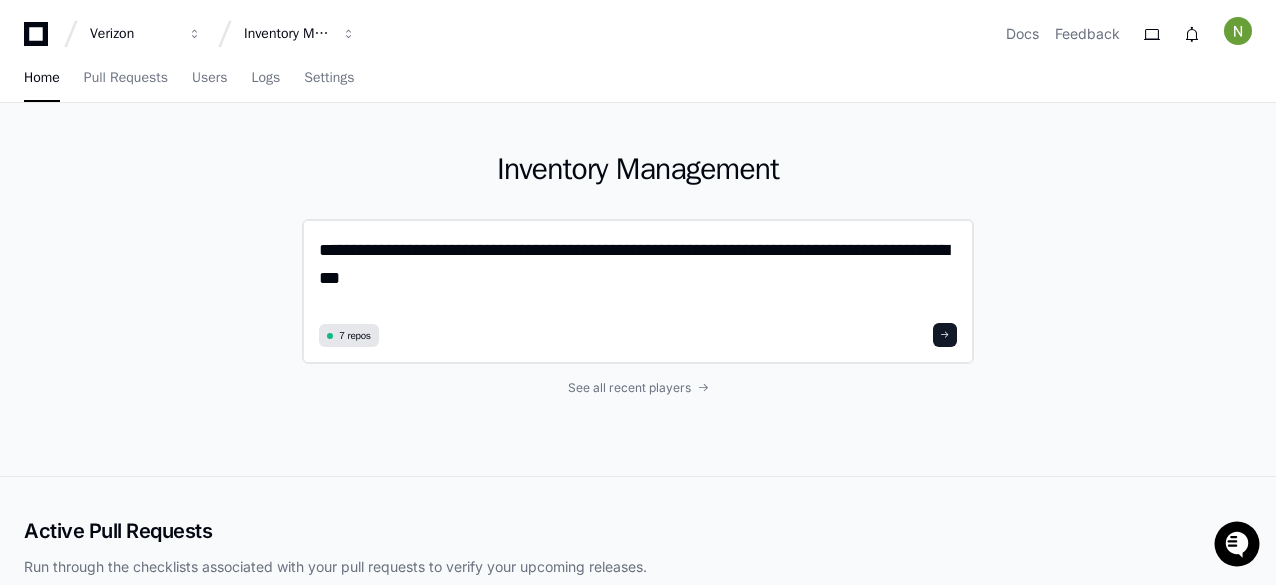type on "**********" 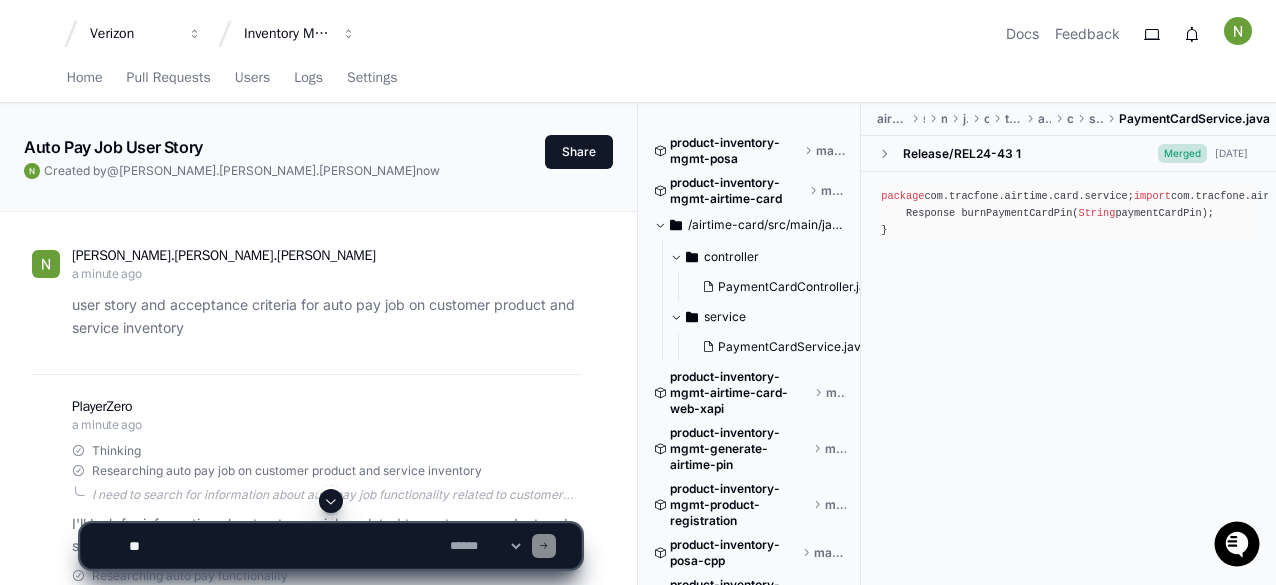 scroll, scrollTop: 200, scrollLeft: 0, axis: vertical 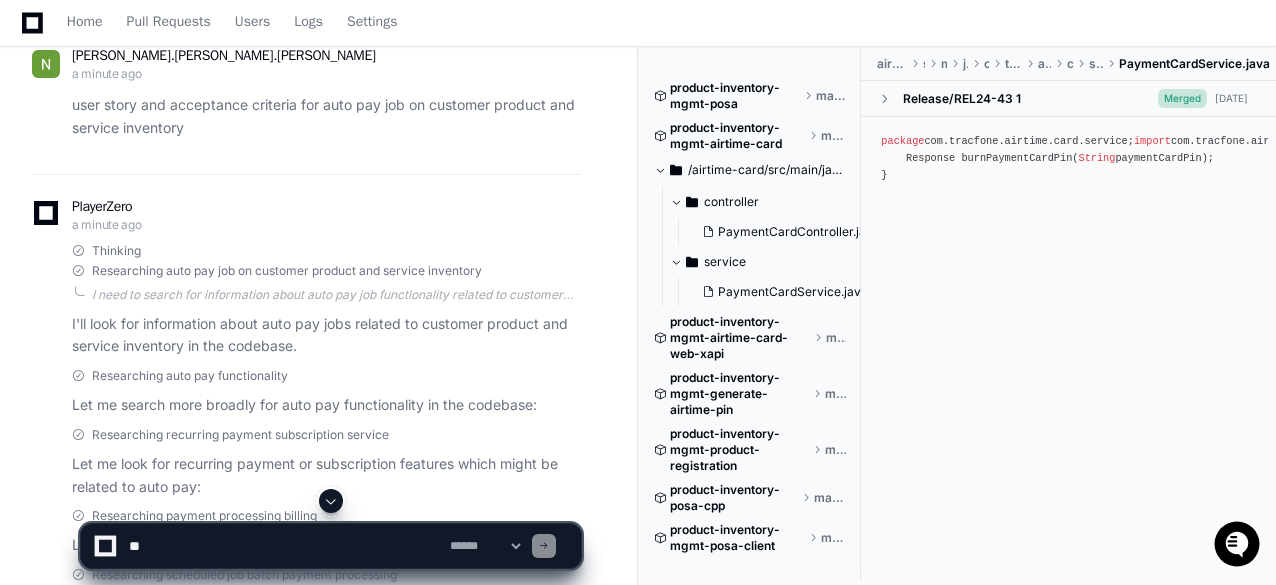 click 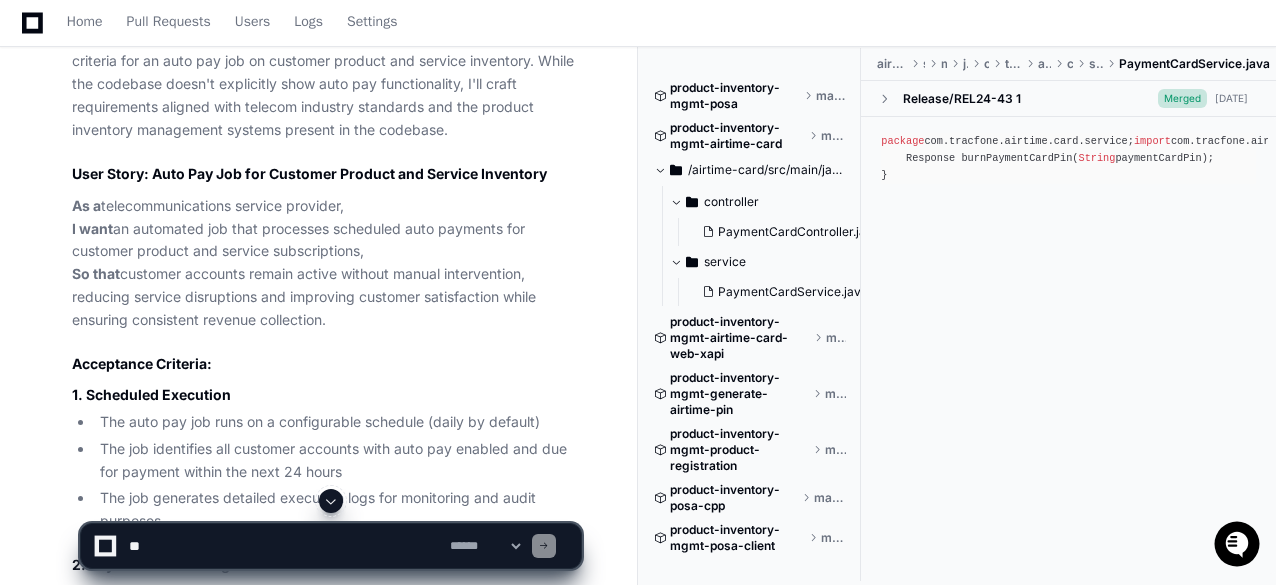 scroll, scrollTop: 1231, scrollLeft: 0, axis: vertical 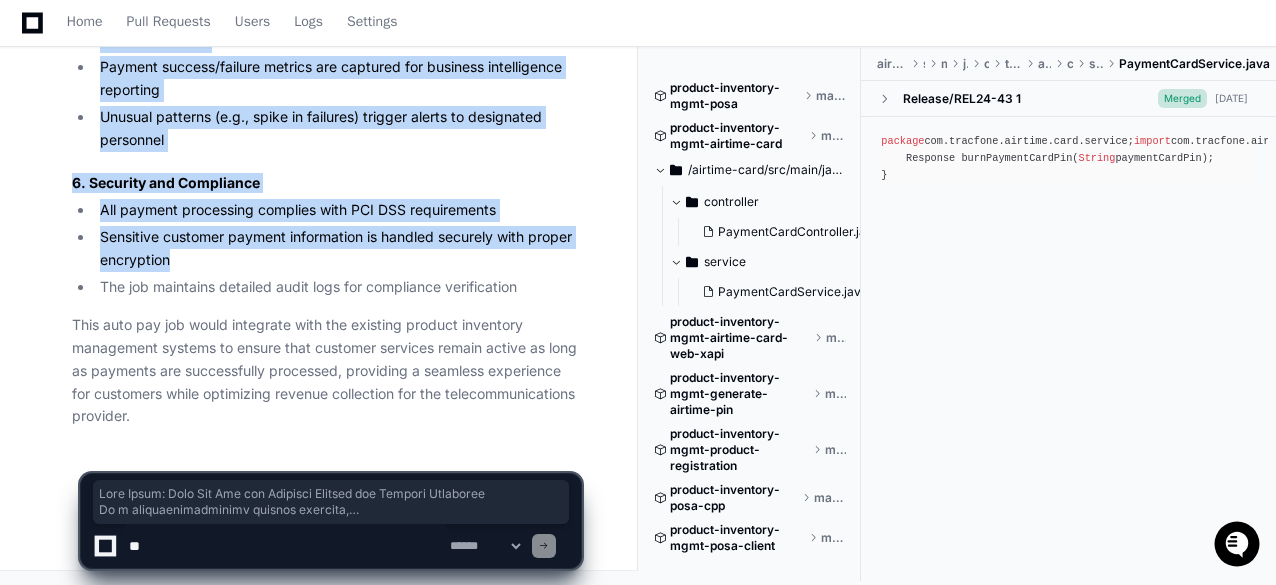 drag, startPoint x: 75, startPoint y: 65, endPoint x: 428, endPoint y: 263, distance: 404.7382 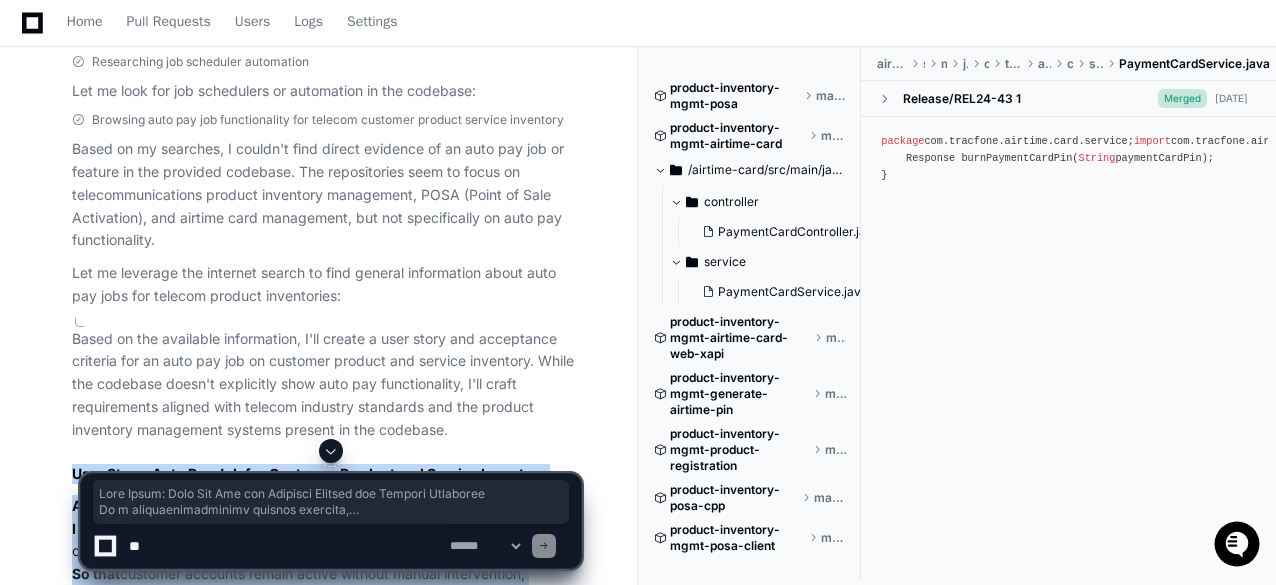 scroll, scrollTop: 231, scrollLeft: 0, axis: vertical 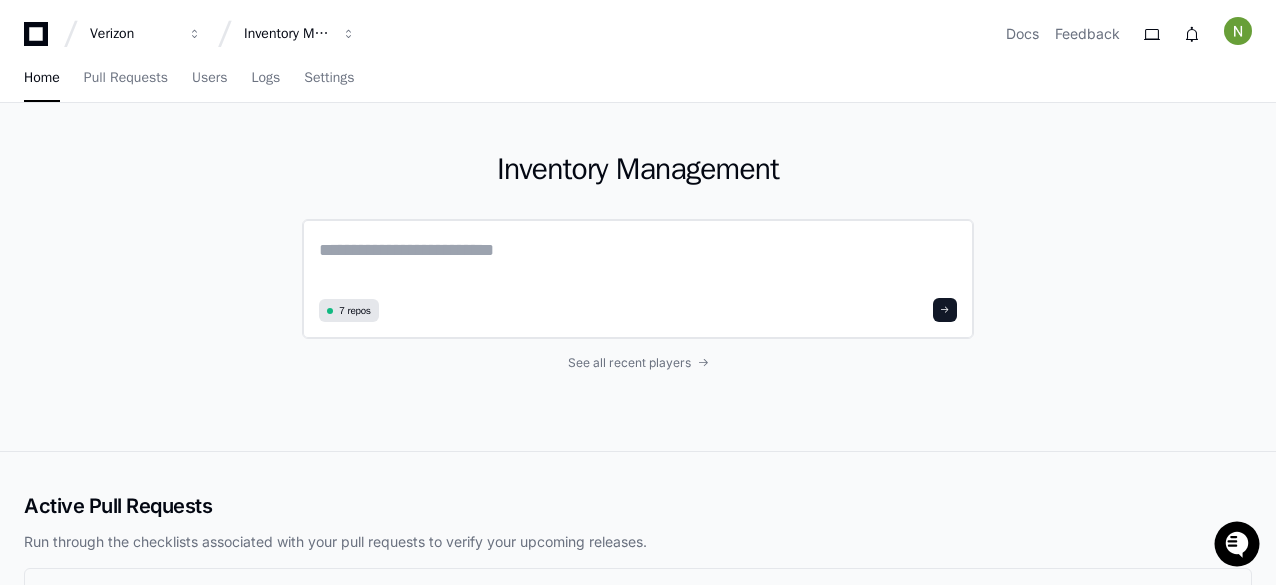 click 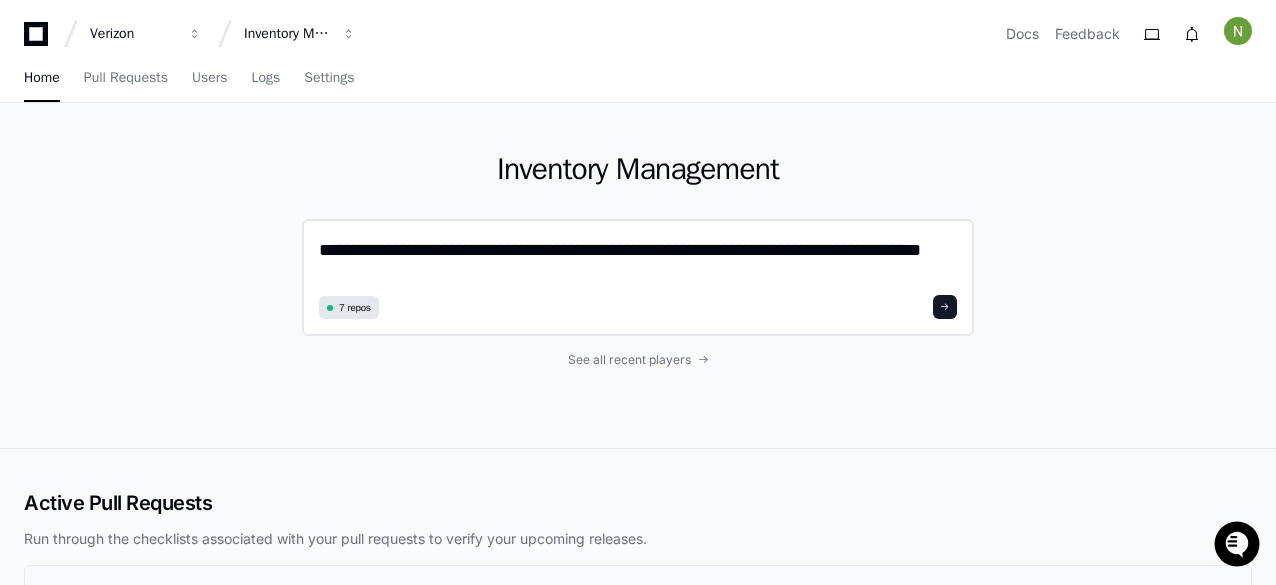 scroll, scrollTop: 0, scrollLeft: 0, axis: both 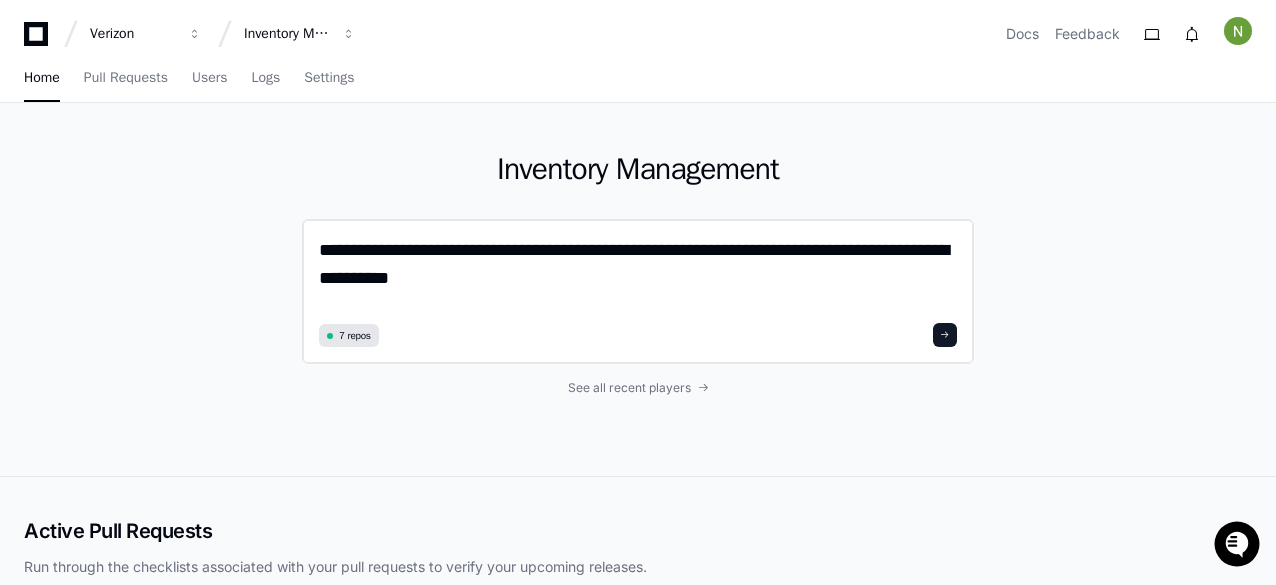type on "**********" 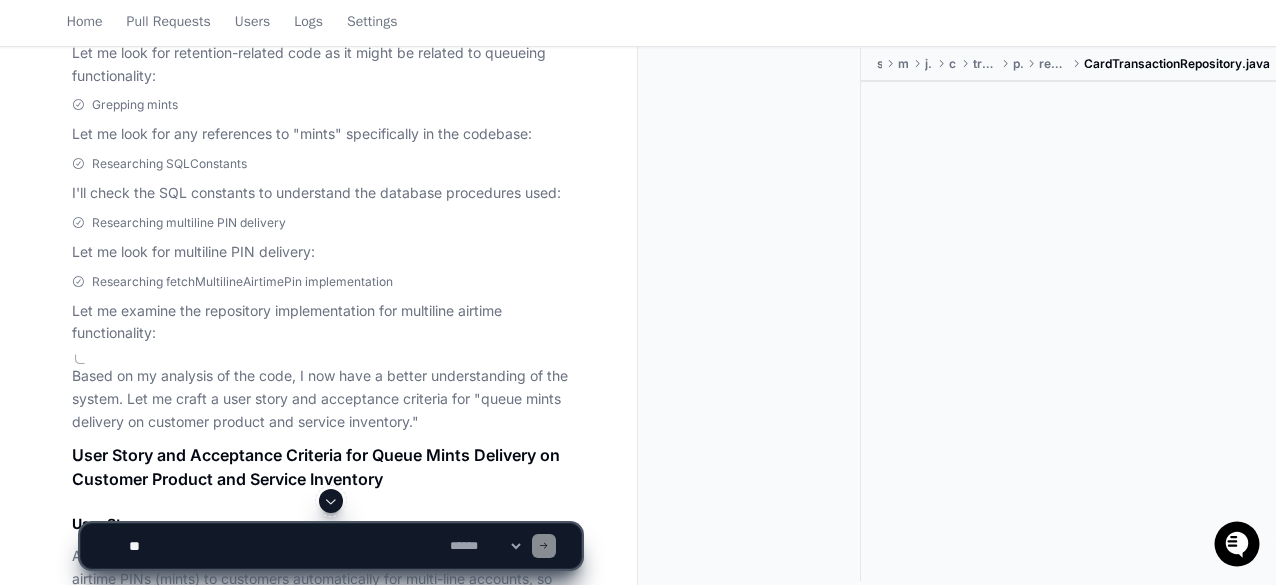 scroll, scrollTop: 1400, scrollLeft: 0, axis: vertical 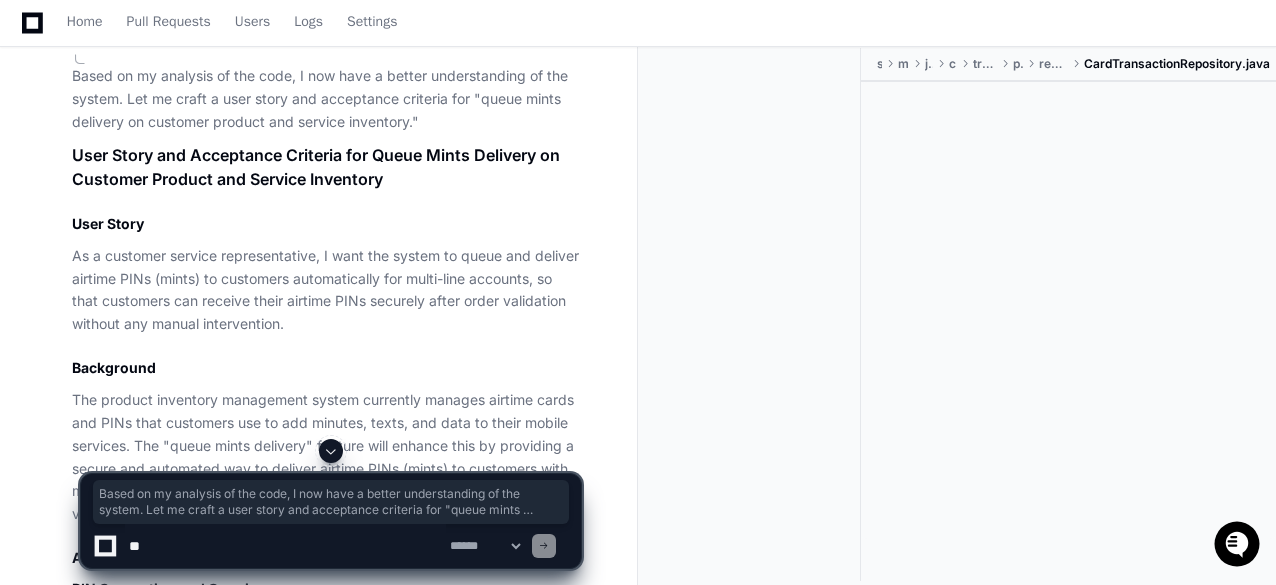 click on "Based on my analysis of the code, I now have a better understanding of the system. Let me craft a user story and acceptance criteria for "queue mints delivery on customer product and service inventory."
User Story and Acceptance Criteria for Queue Mints Delivery on Customer Product and Service Inventory
User Story
As a customer service representative, I want the system to queue and deliver airtime PINs (mints) to customers automatically for multi-line accounts, so that customers can receive their airtime PINs securely after order validation without any manual intervention.
Background
Acceptance Criteria
PIN Generation and Queuing
The system MUST generate airtime PINs based on the product offerings selected in the order
The system MUST associate generated PINs with the customer's order ID in a queue
The system MUST store the generated PINs with their status set to "Queued for Delivery"
The system MUST associate the generated PINs with the customer's device ESN/IMEI" 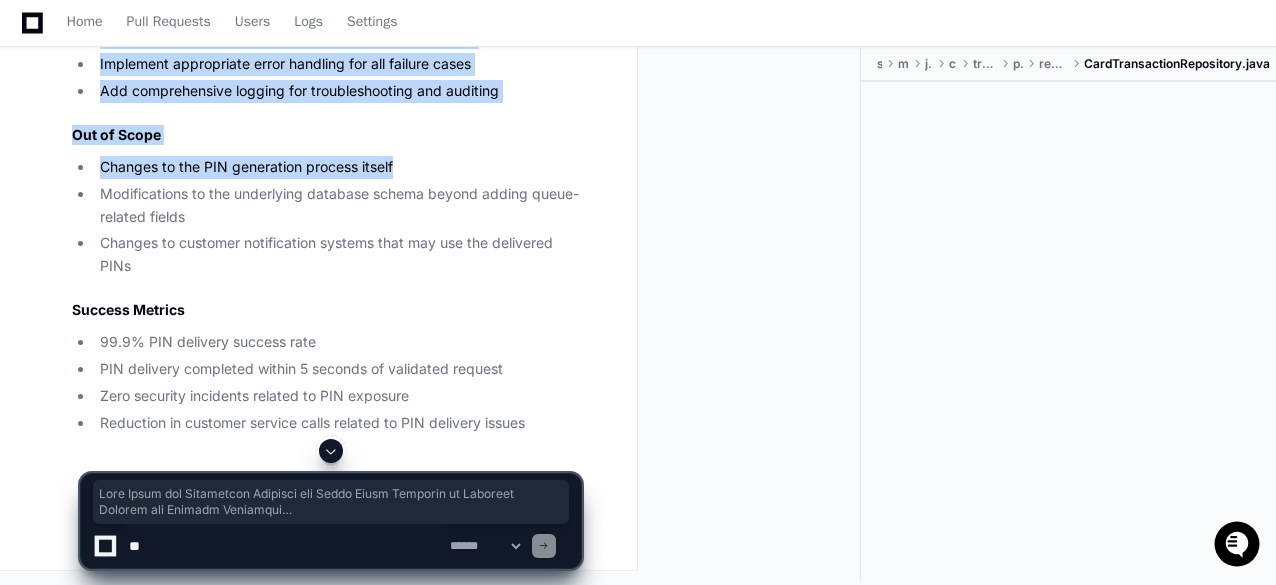 scroll, scrollTop: 3232, scrollLeft: 0, axis: vertical 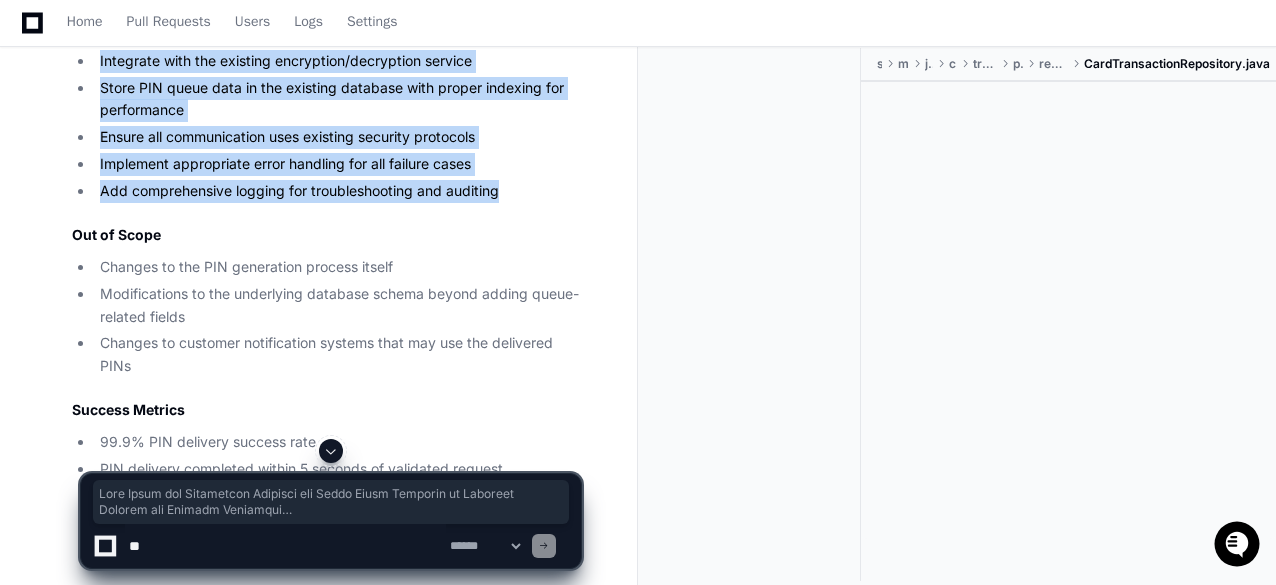 drag, startPoint x: 74, startPoint y: 152, endPoint x: 516, endPoint y: 189, distance: 443.54593 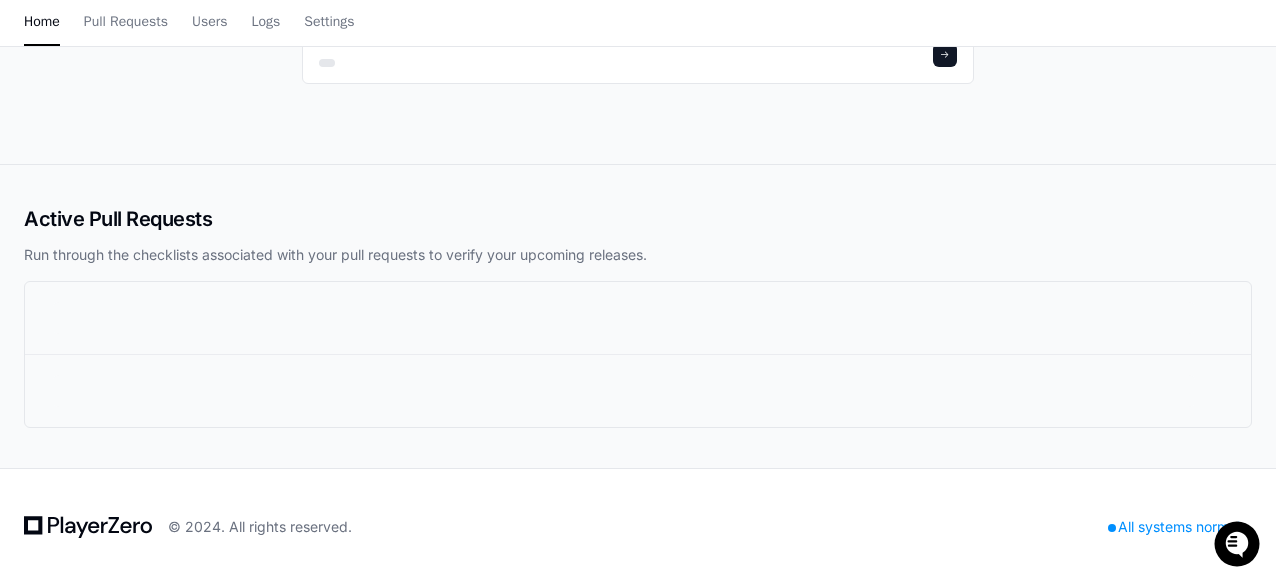 scroll, scrollTop: 0, scrollLeft: 0, axis: both 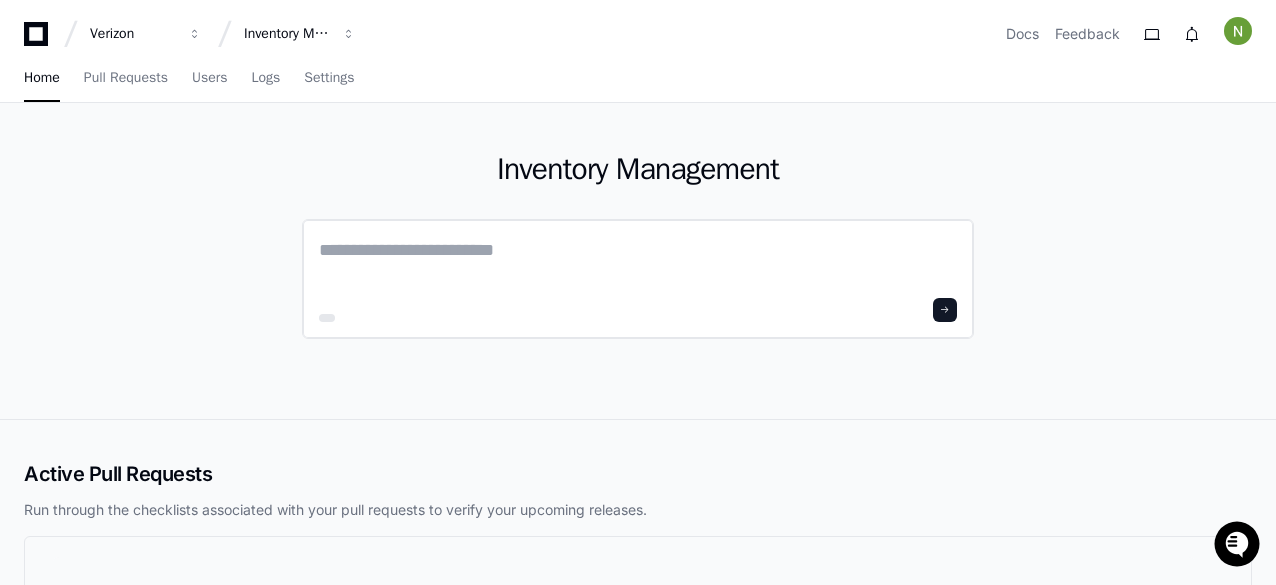 click 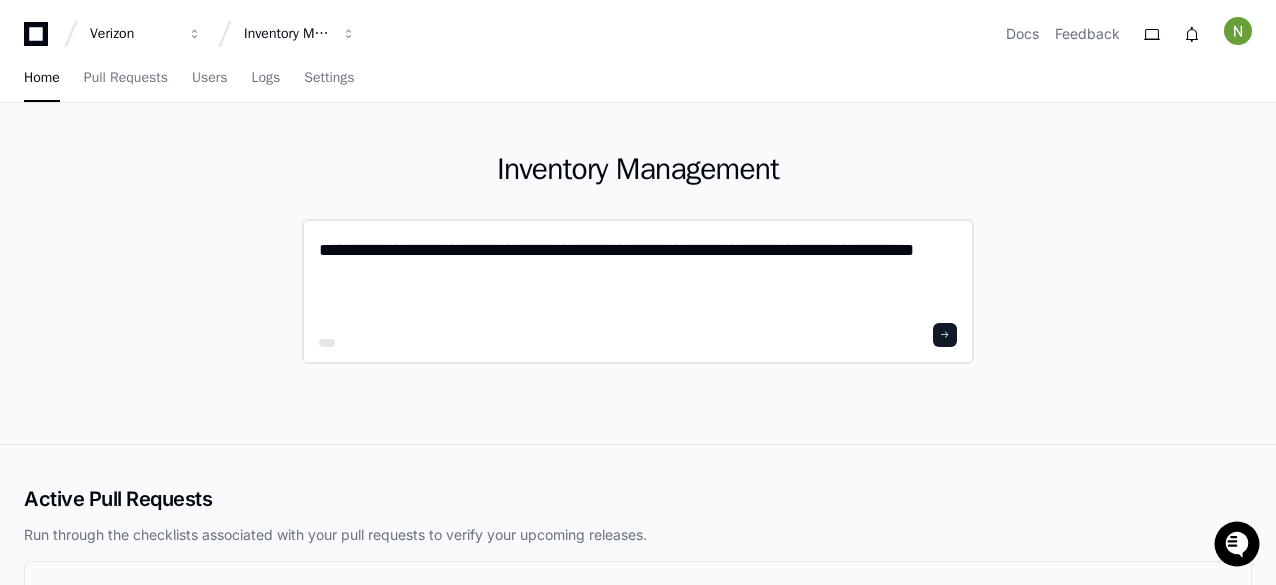 scroll, scrollTop: 0, scrollLeft: 0, axis: both 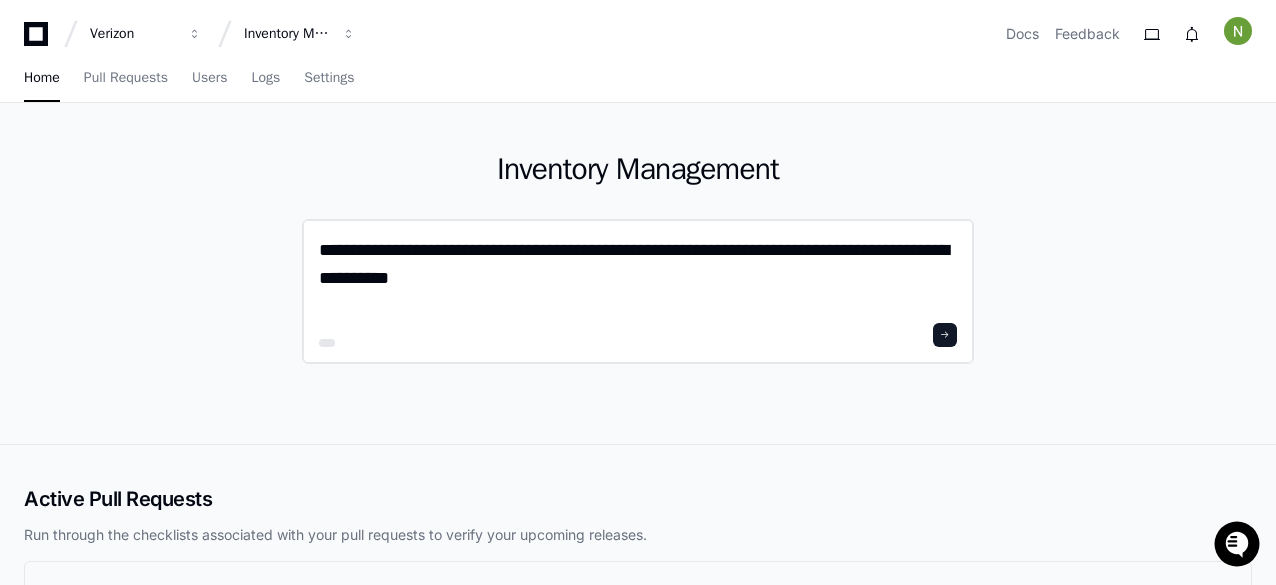 type on "**********" 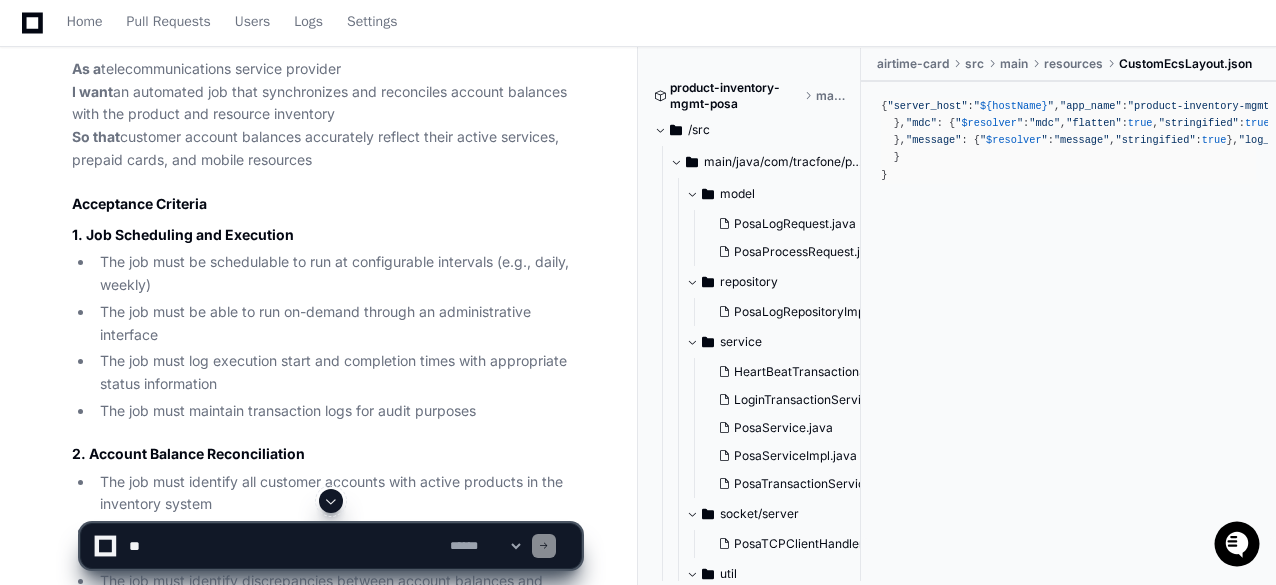 scroll, scrollTop: 900, scrollLeft: 0, axis: vertical 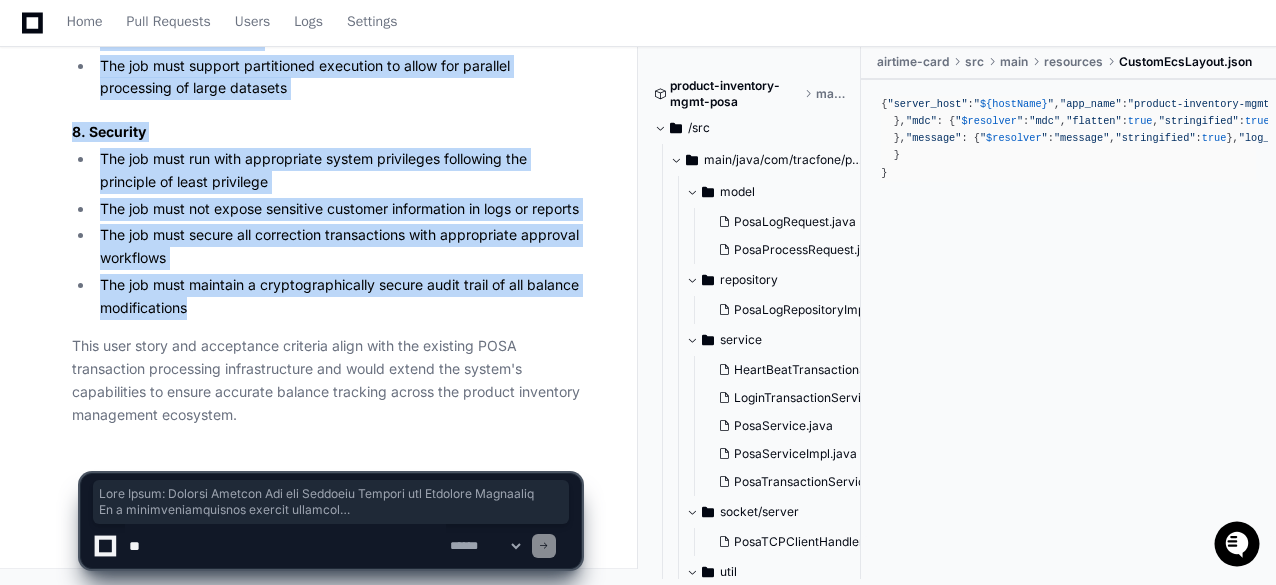 drag, startPoint x: 72, startPoint y: 314, endPoint x: 272, endPoint y: 297, distance: 200.7212 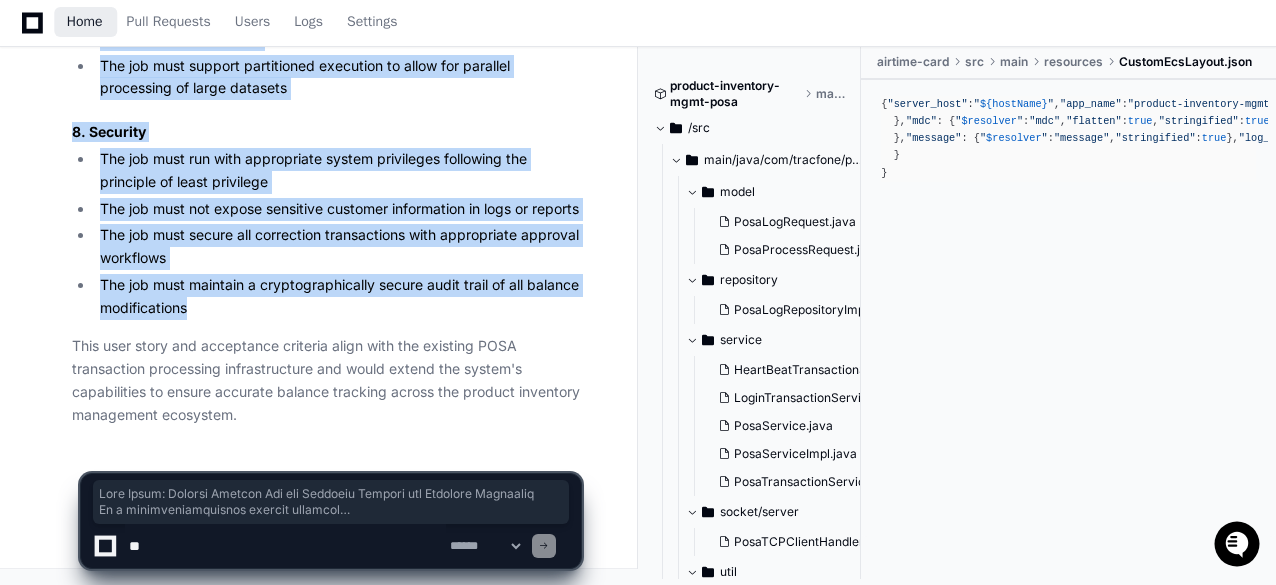 click on "Home" at bounding box center [85, 22] 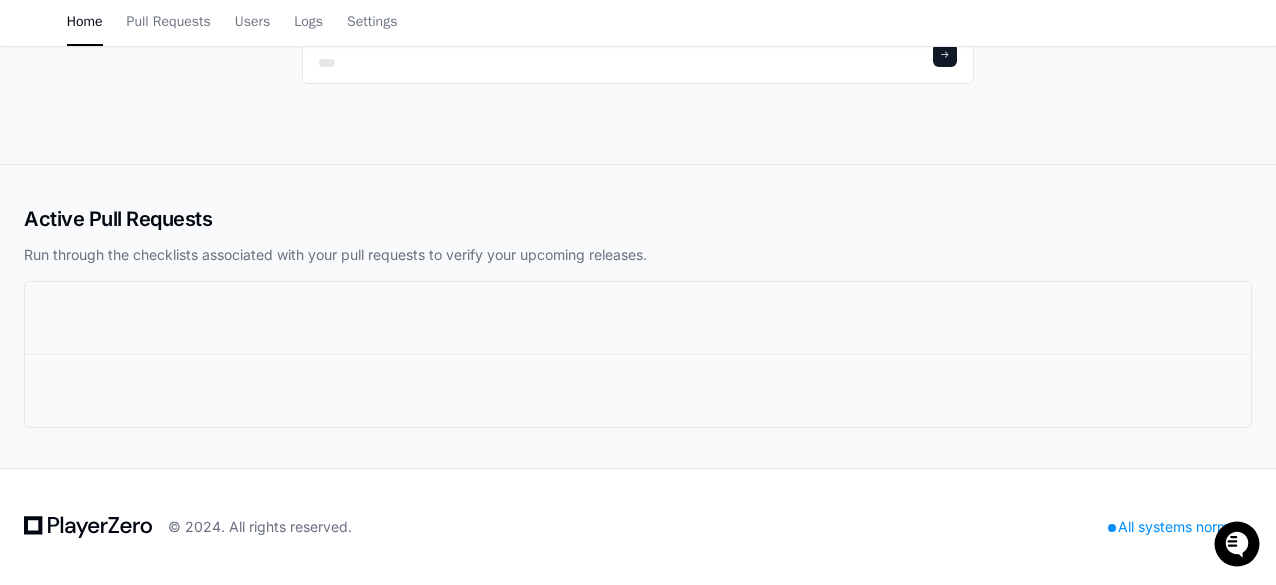 scroll, scrollTop: 0, scrollLeft: 0, axis: both 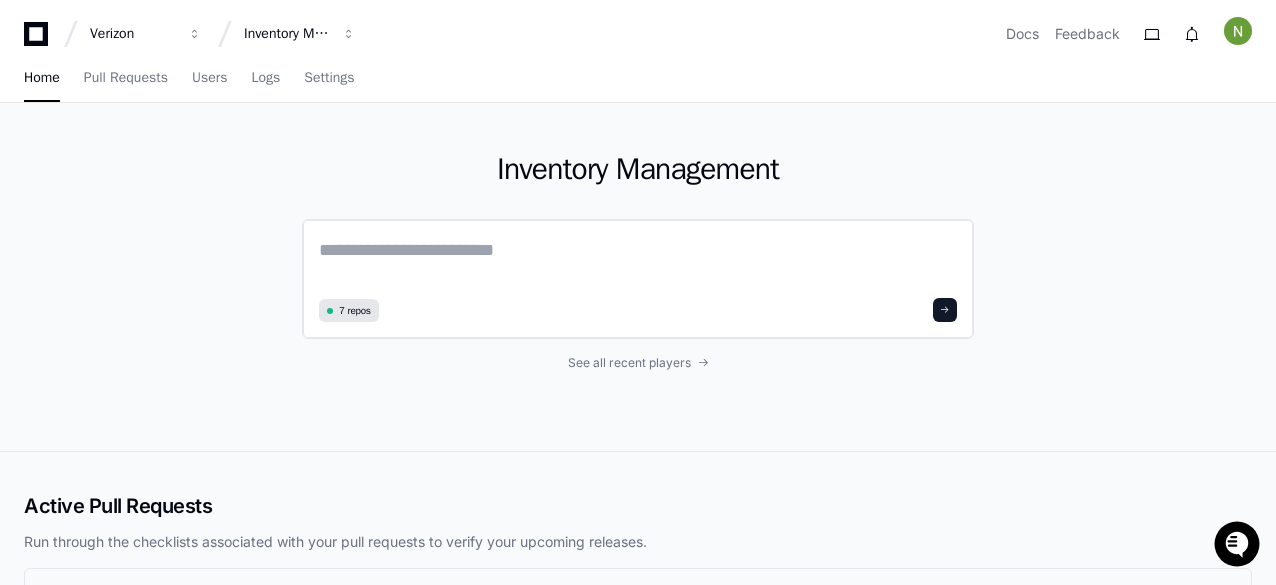 click 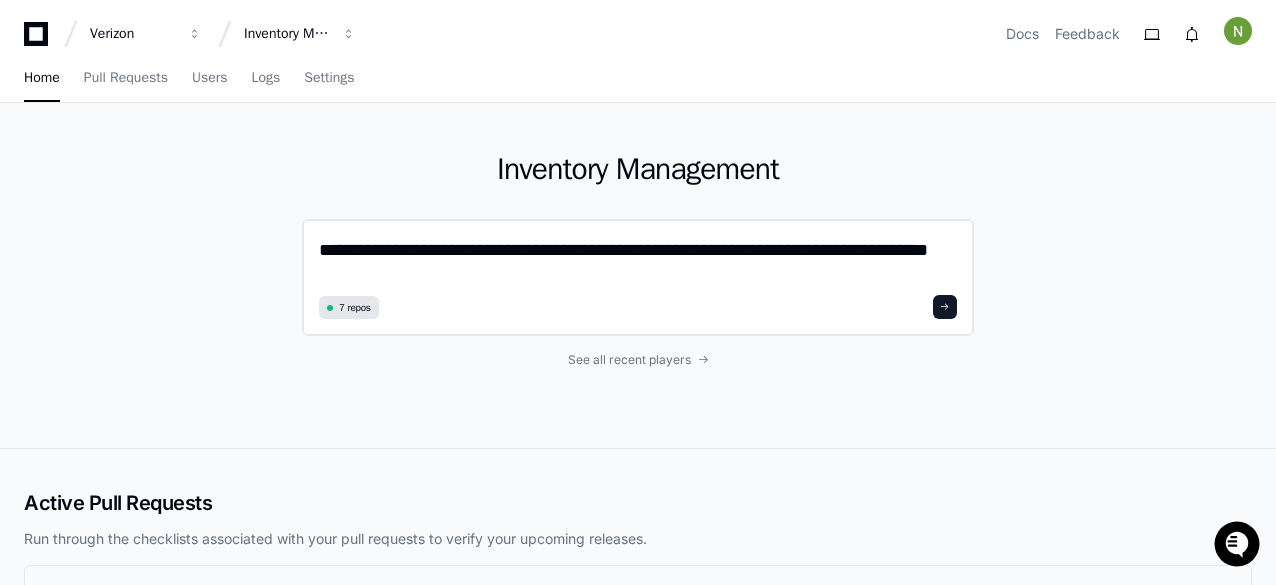 scroll, scrollTop: 0, scrollLeft: 0, axis: both 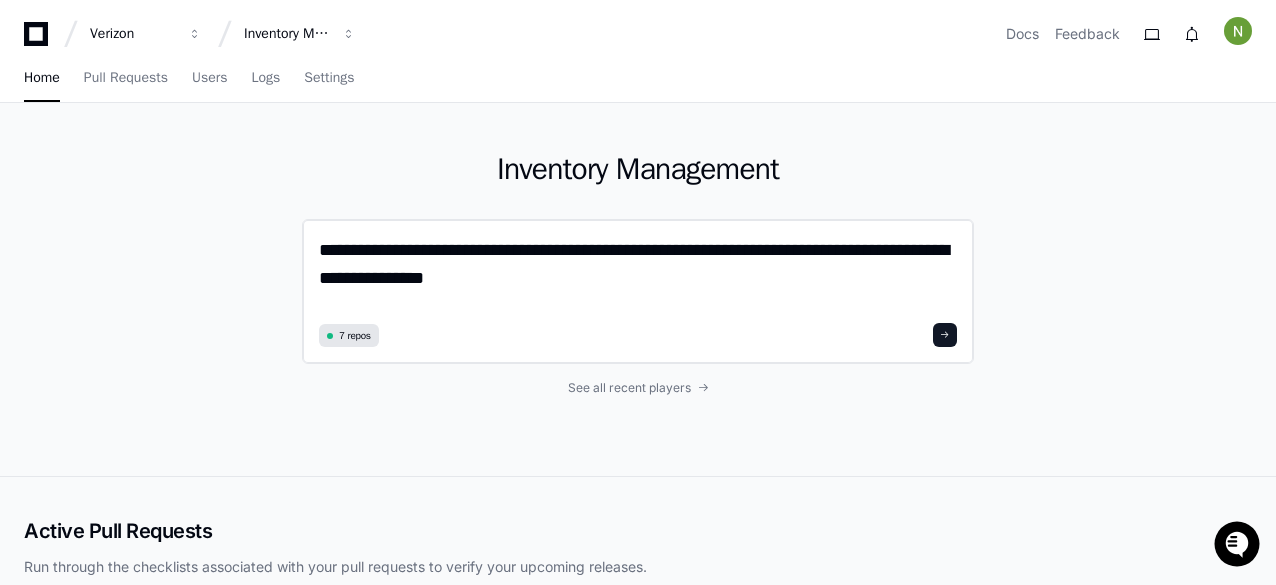 type on "**********" 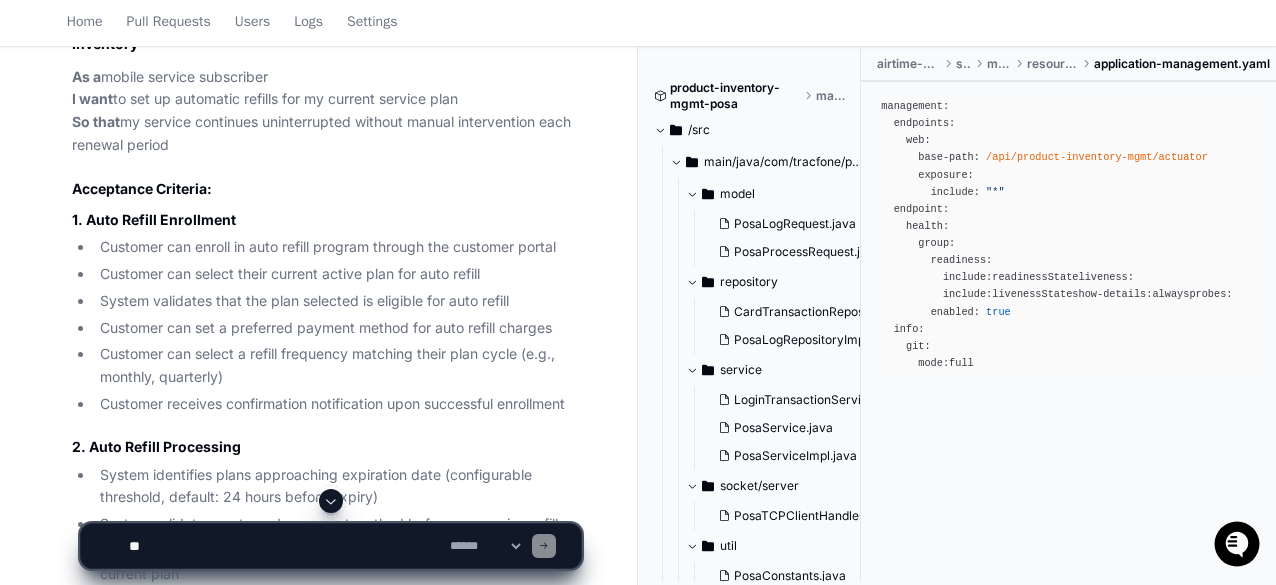 scroll, scrollTop: 800, scrollLeft: 0, axis: vertical 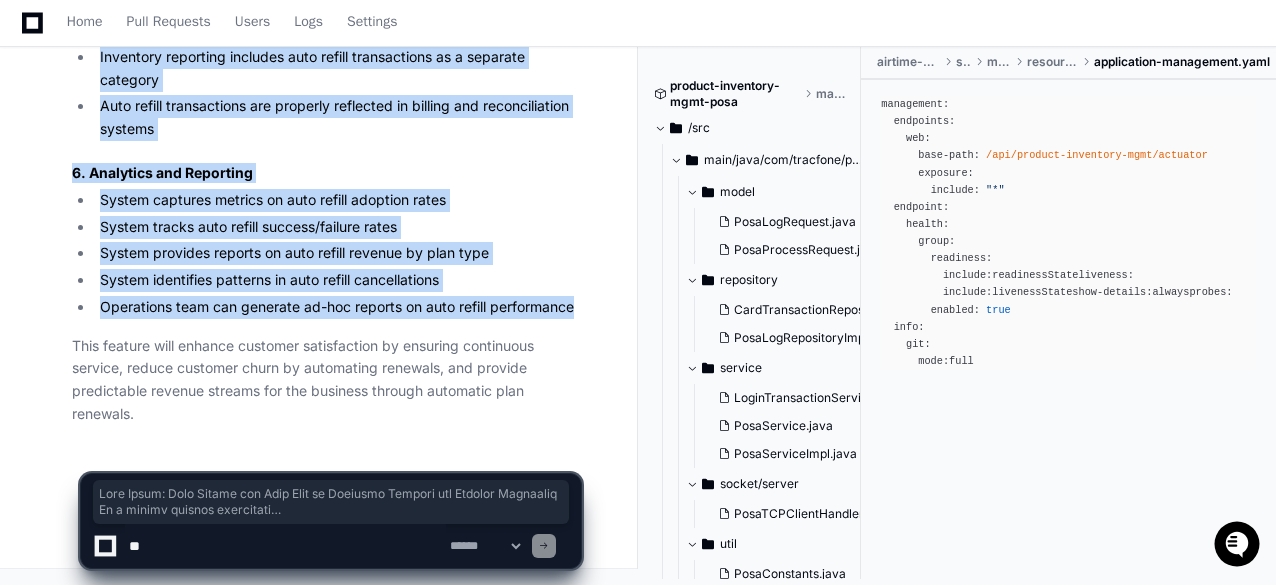 drag, startPoint x: 68, startPoint y: 144, endPoint x: 382, endPoint y: 276, distance: 340.6171 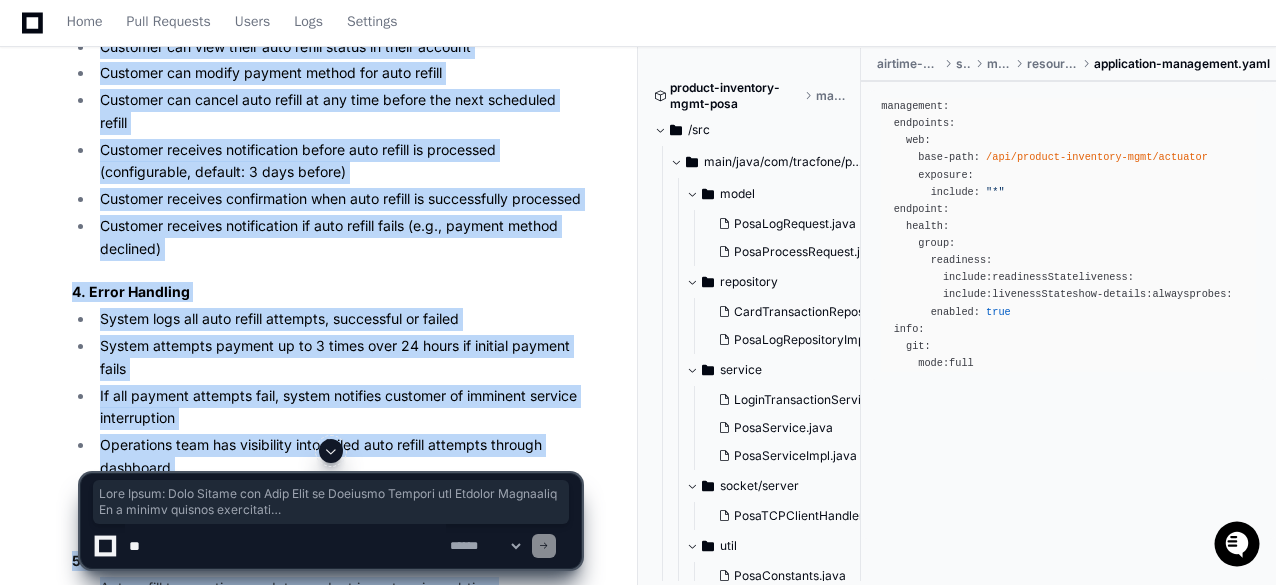 scroll, scrollTop: 1078, scrollLeft: 0, axis: vertical 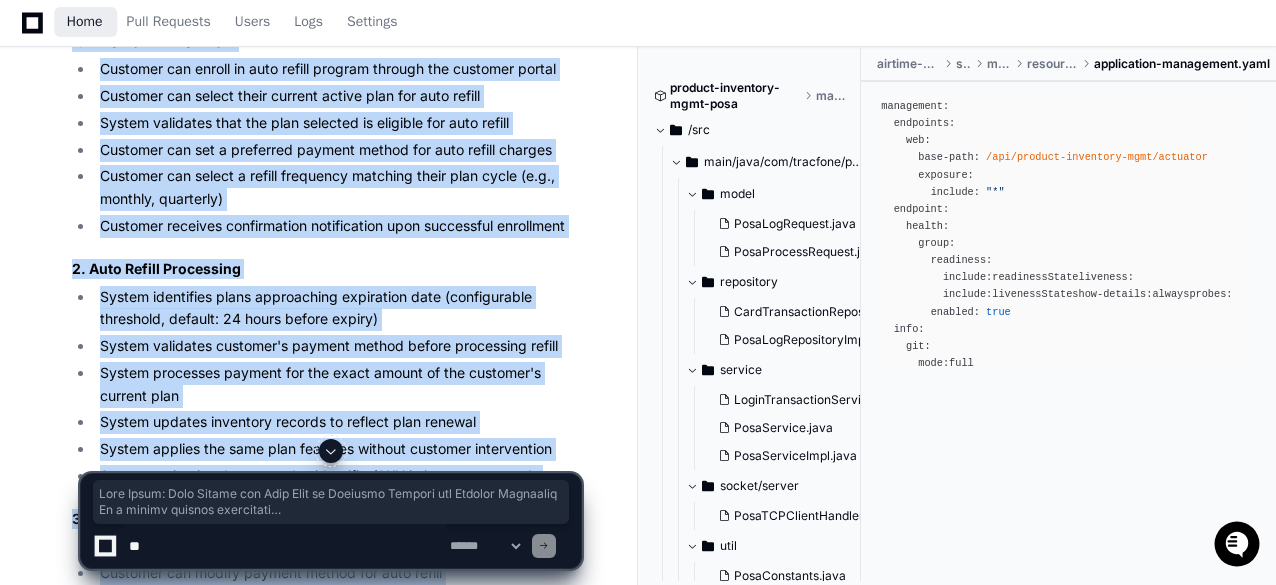 click on "Home" at bounding box center [85, 22] 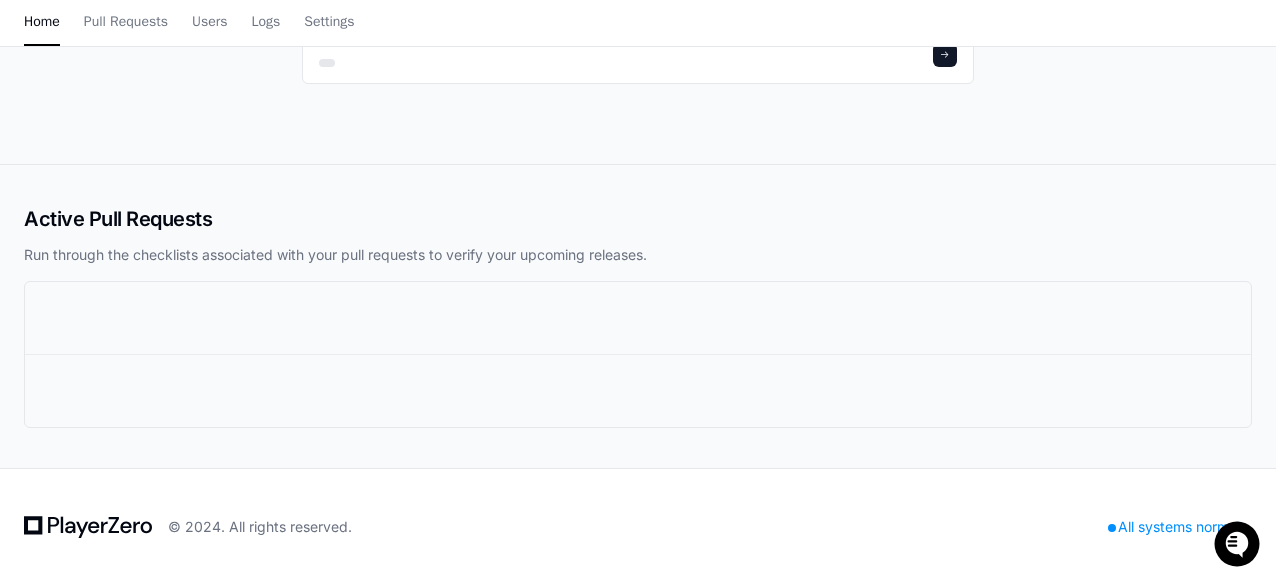 scroll, scrollTop: 0, scrollLeft: 0, axis: both 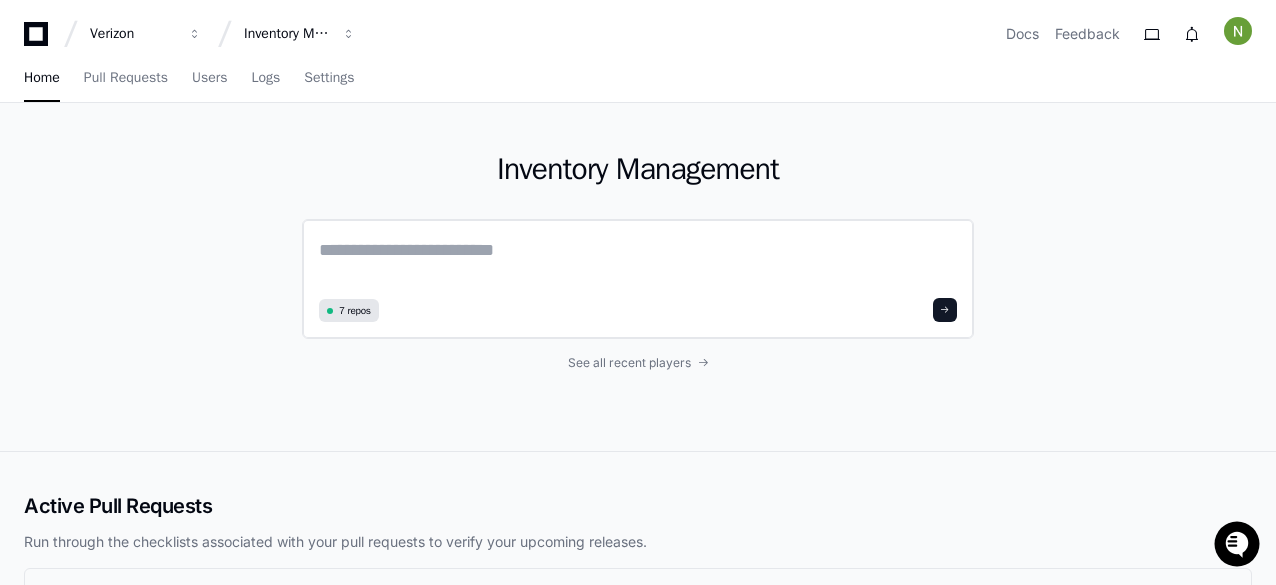 click 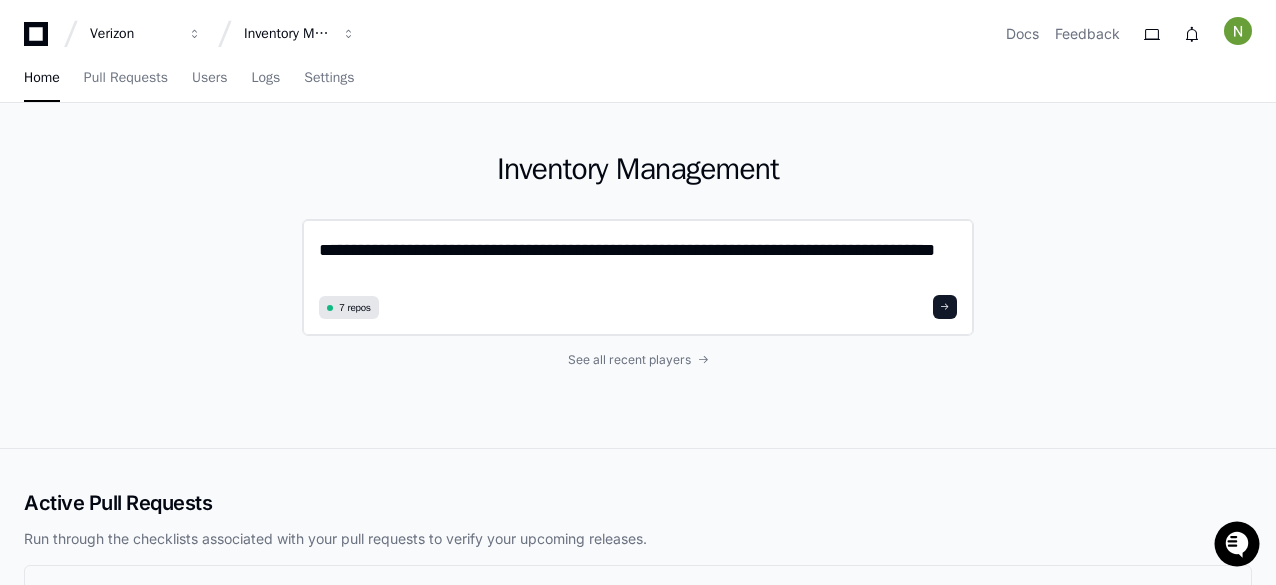 scroll, scrollTop: 0, scrollLeft: 0, axis: both 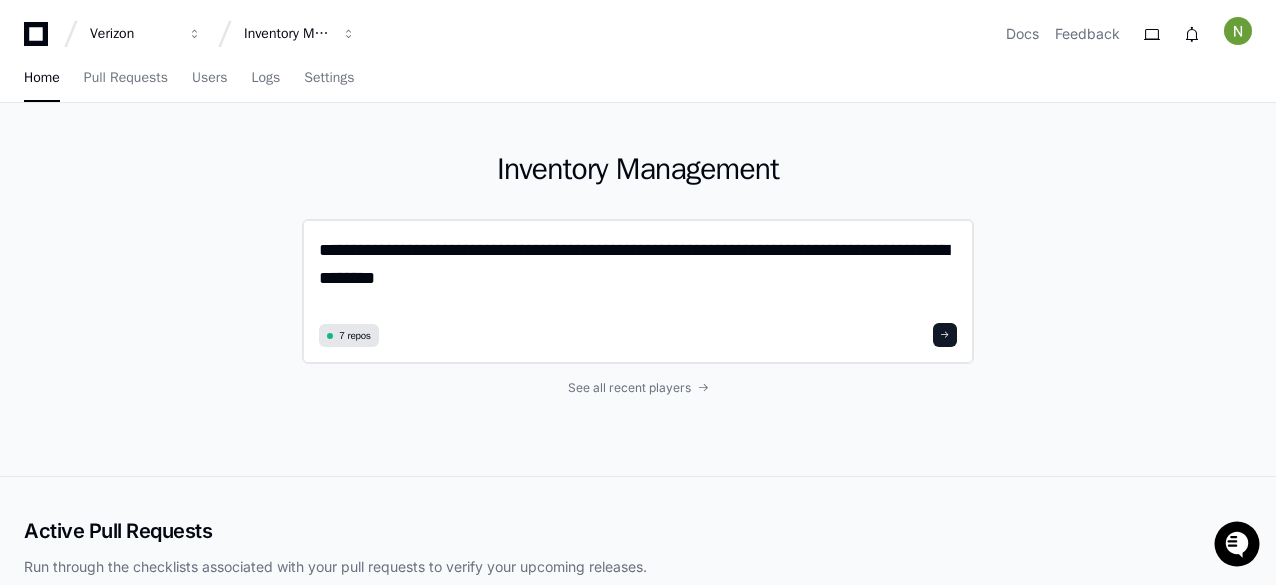 click on "**********" 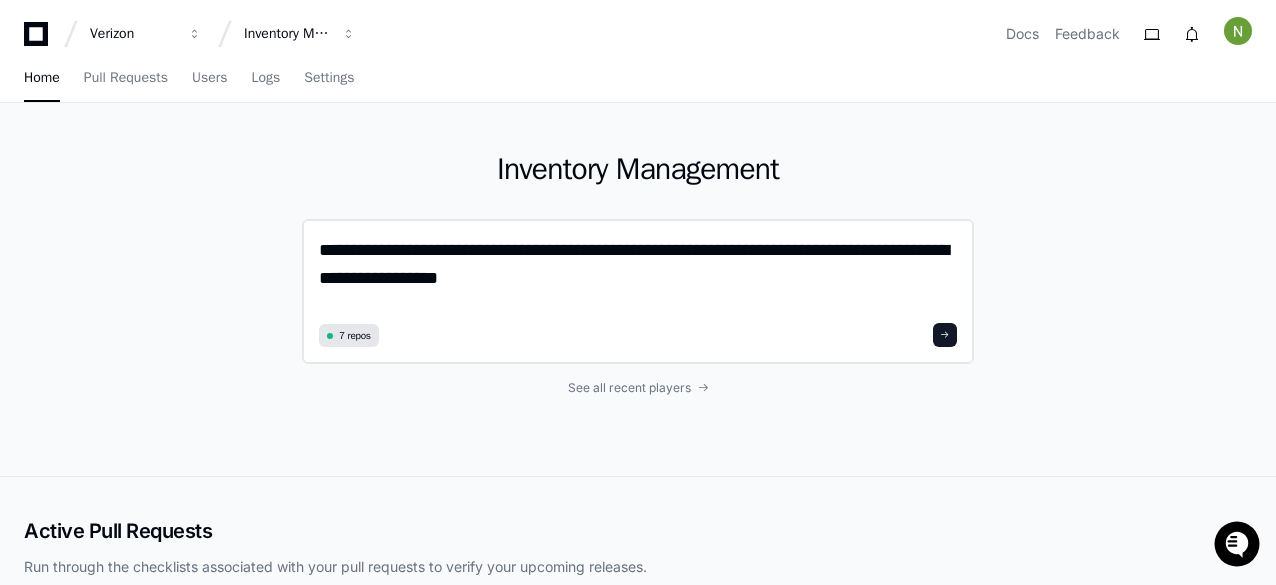 type on "**********" 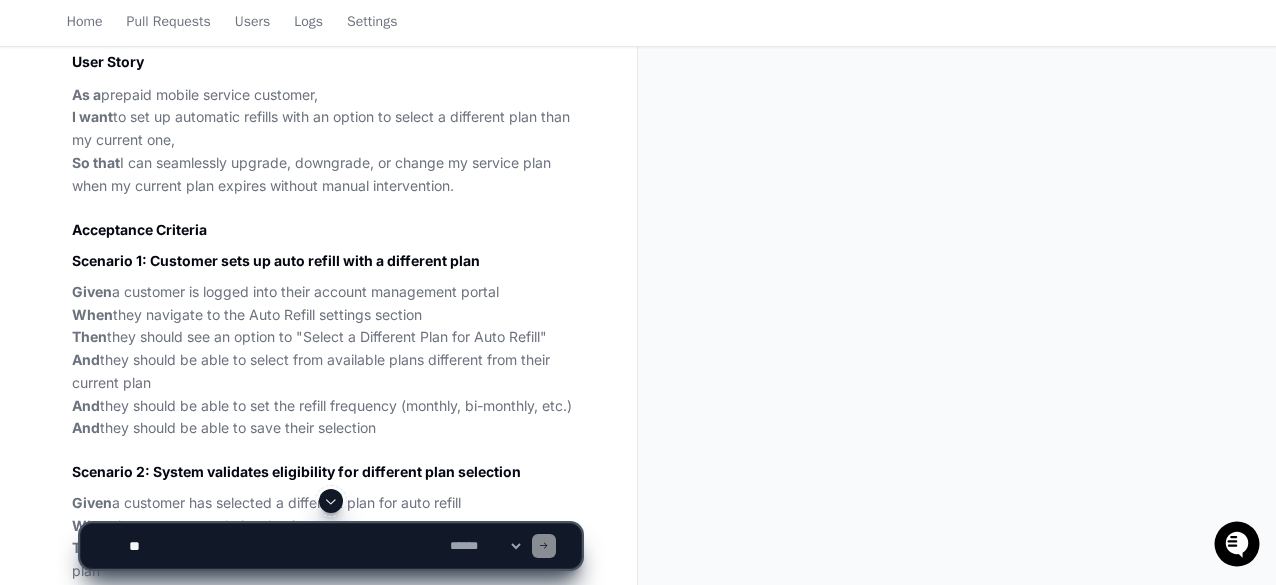 scroll, scrollTop: 700, scrollLeft: 0, axis: vertical 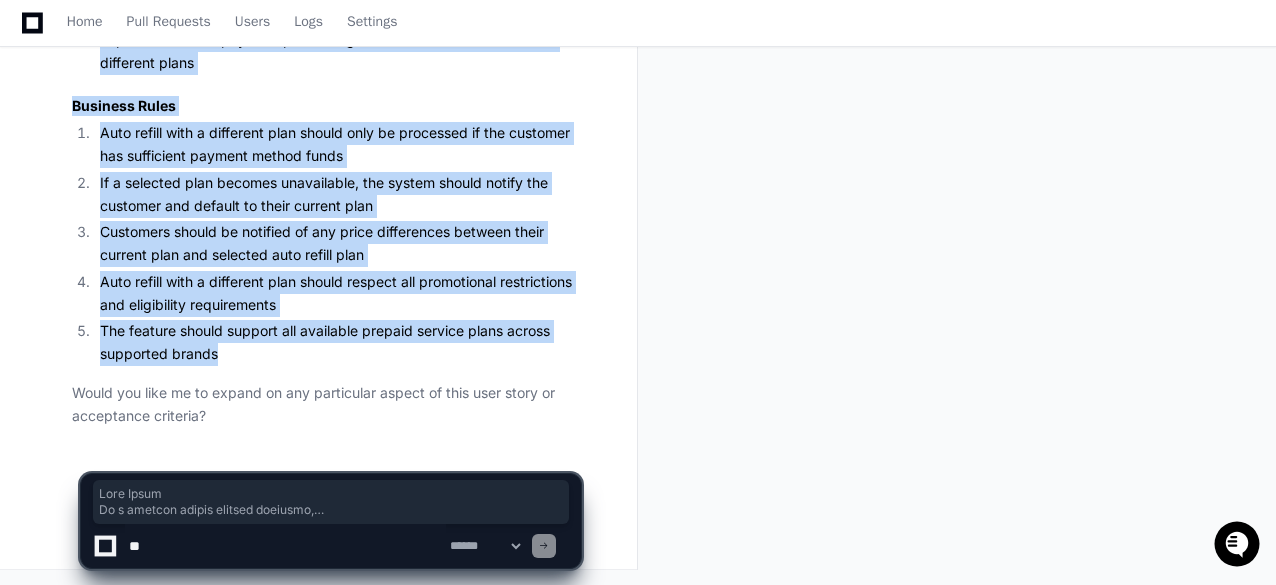 drag, startPoint x: 72, startPoint y: 161, endPoint x: 334, endPoint y: 346, distance: 320.73196 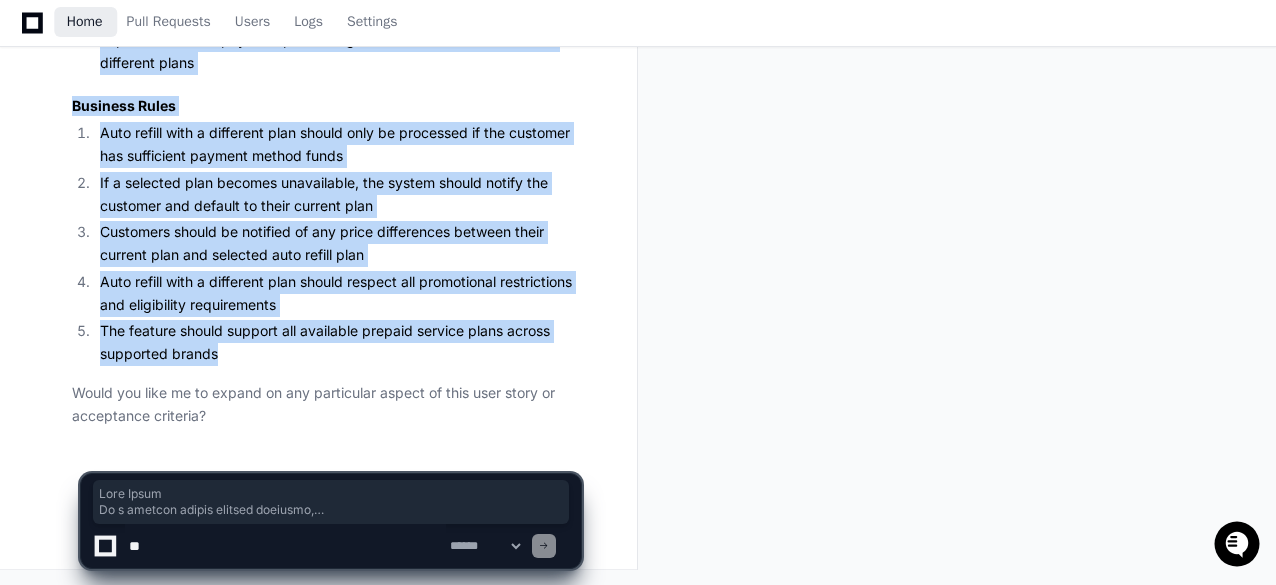 click on "Home" at bounding box center [85, 22] 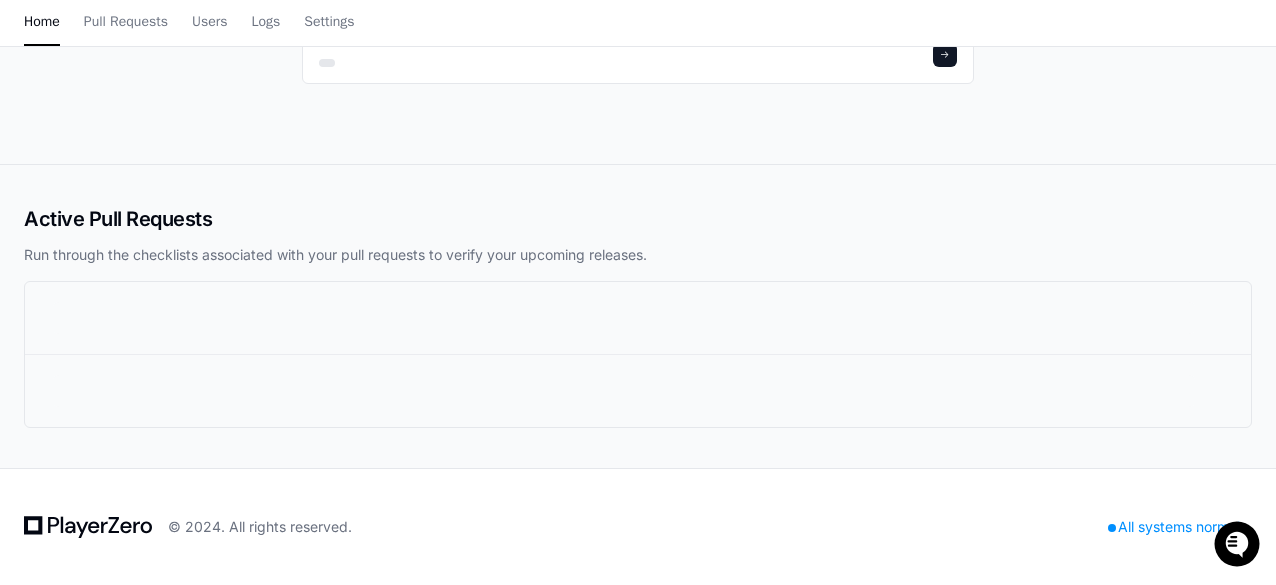 scroll, scrollTop: 0, scrollLeft: 0, axis: both 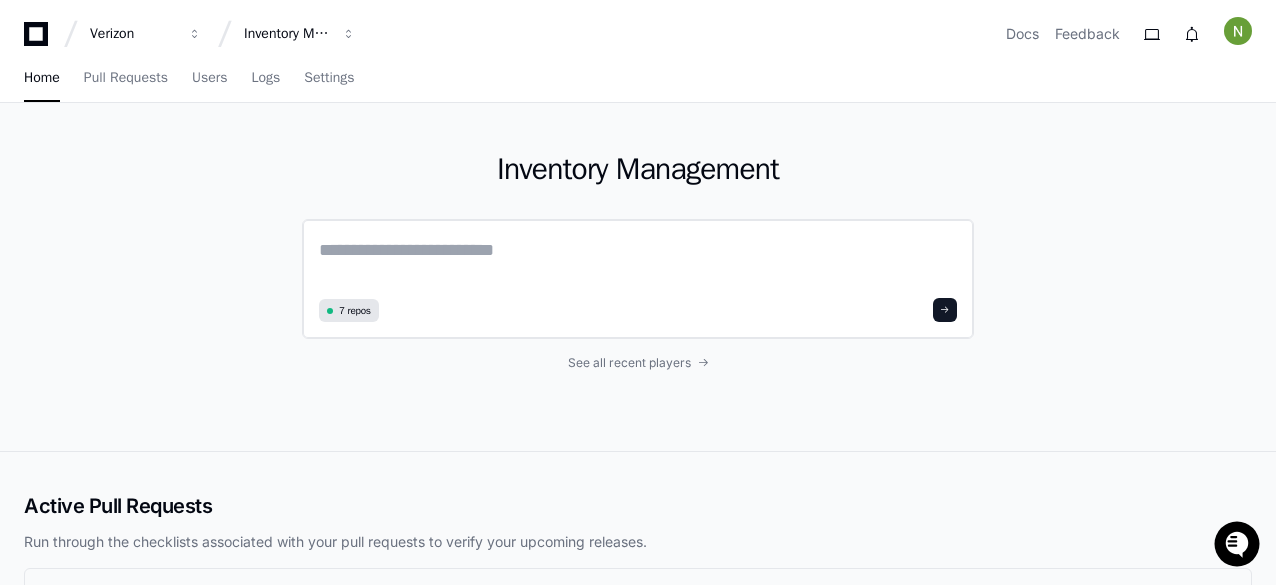 click 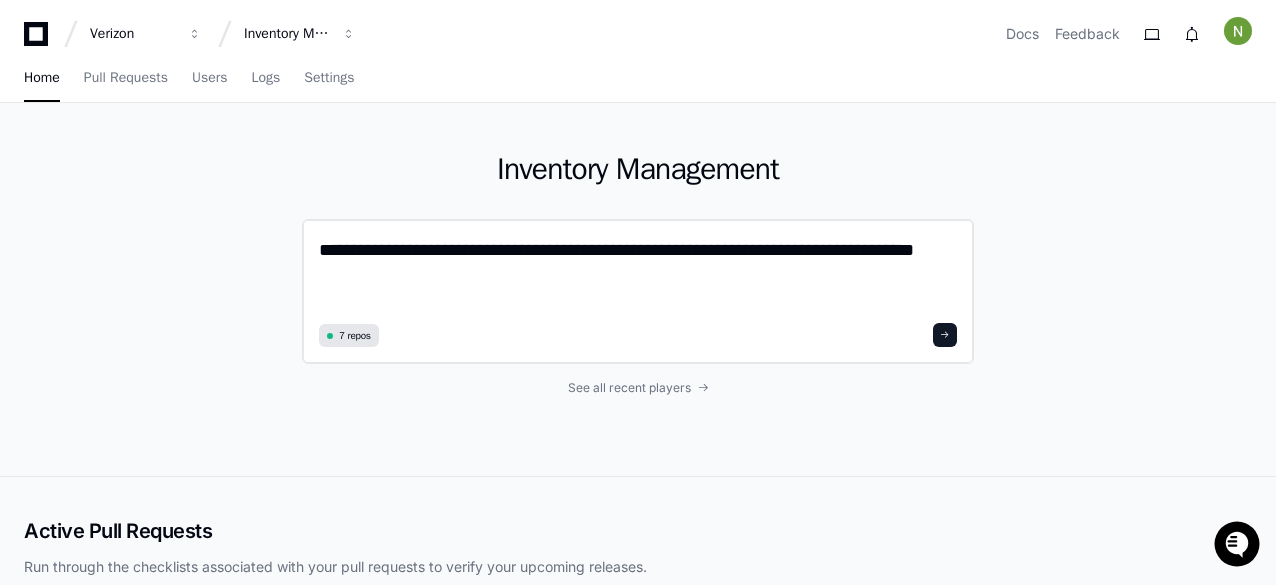 scroll, scrollTop: 0, scrollLeft: 0, axis: both 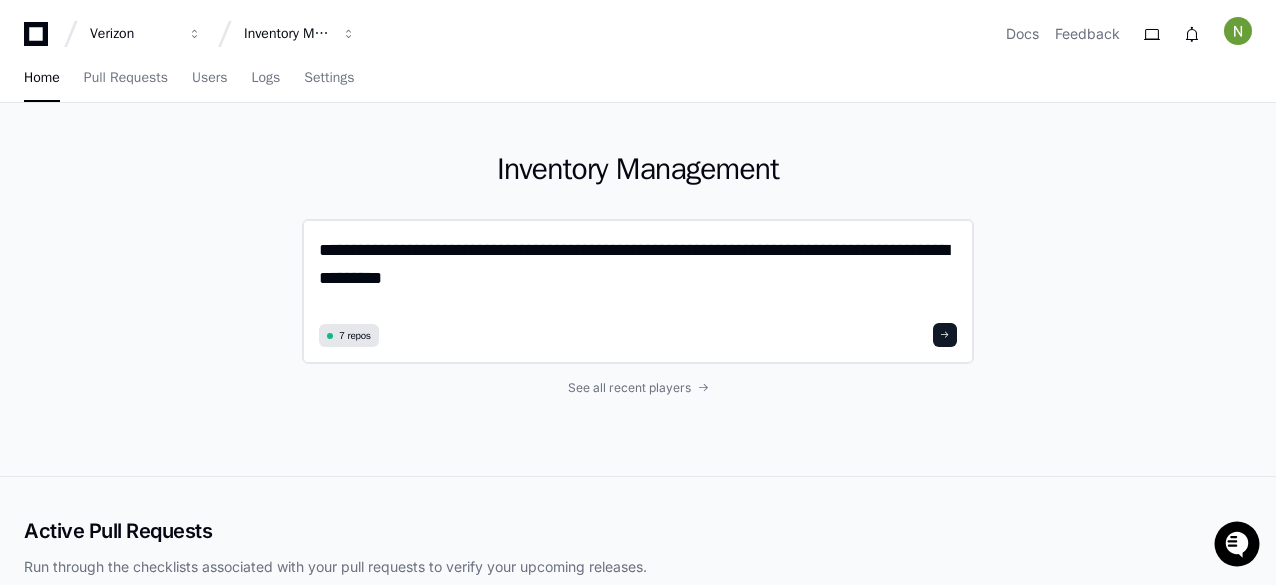 type on "**********" 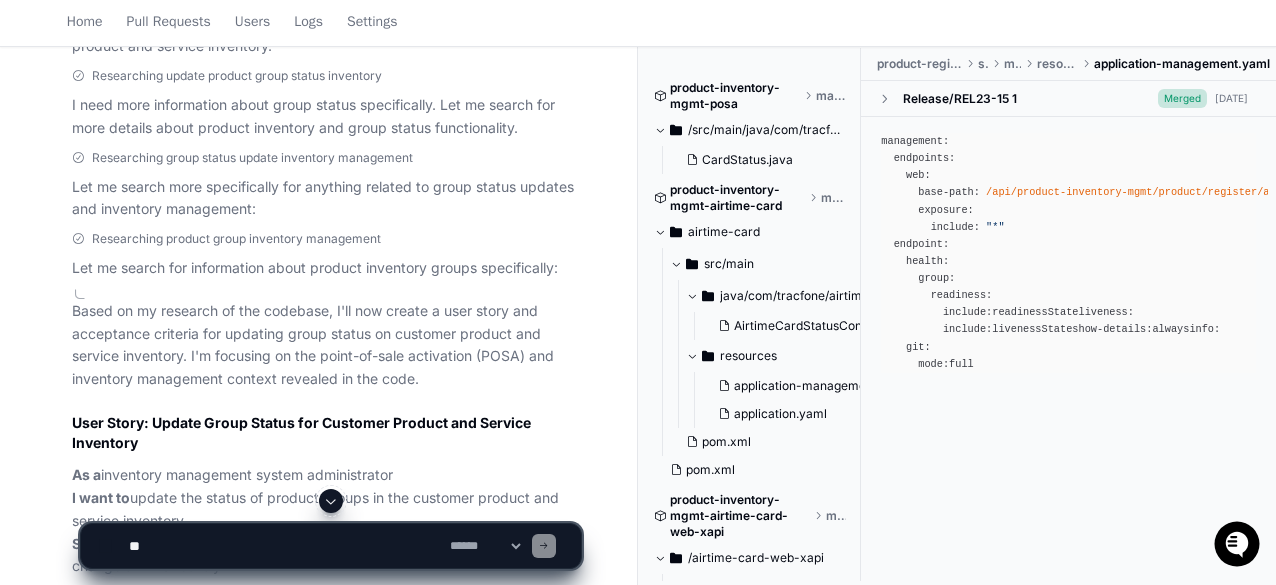 scroll, scrollTop: 700, scrollLeft: 0, axis: vertical 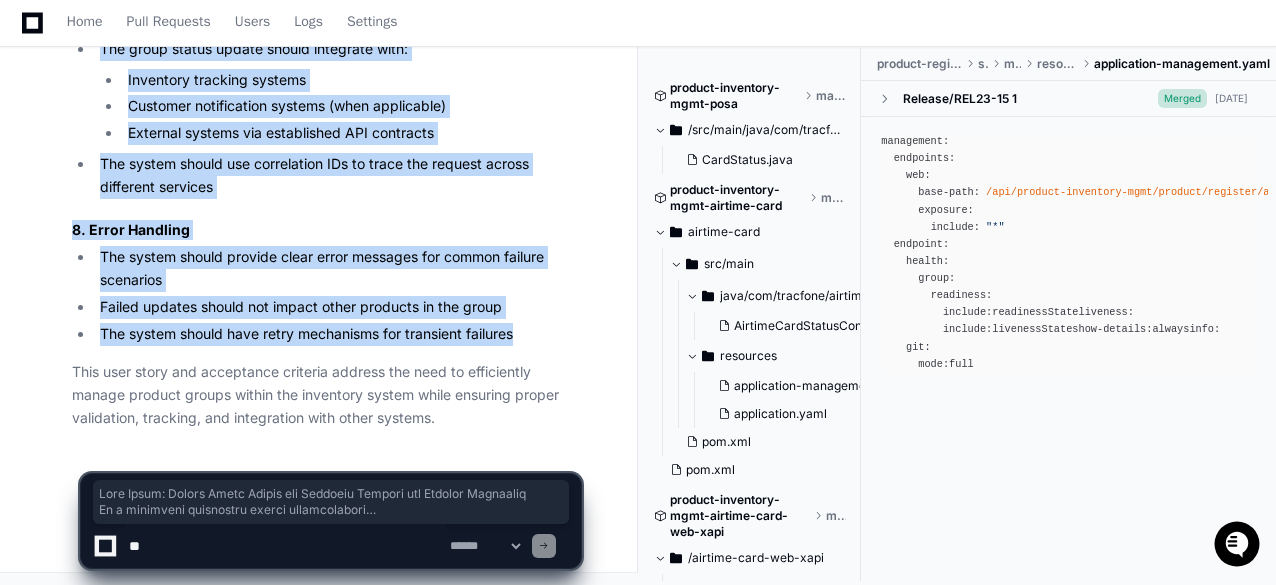 drag, startPoint x: 72, startPoint y: 220, endPoint x: 527, endPoint y: 332, distance: 468.5819 